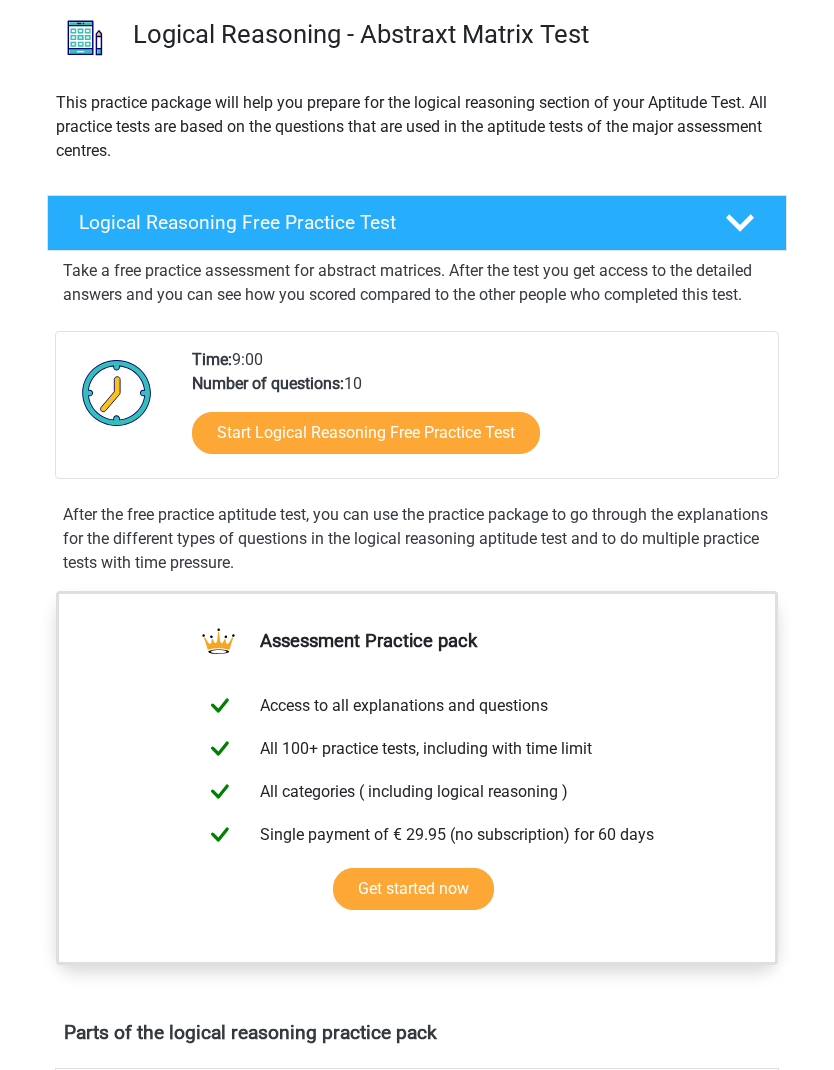 scroll, scrollTop: 64, scrollLeft: 0, axis: vertical 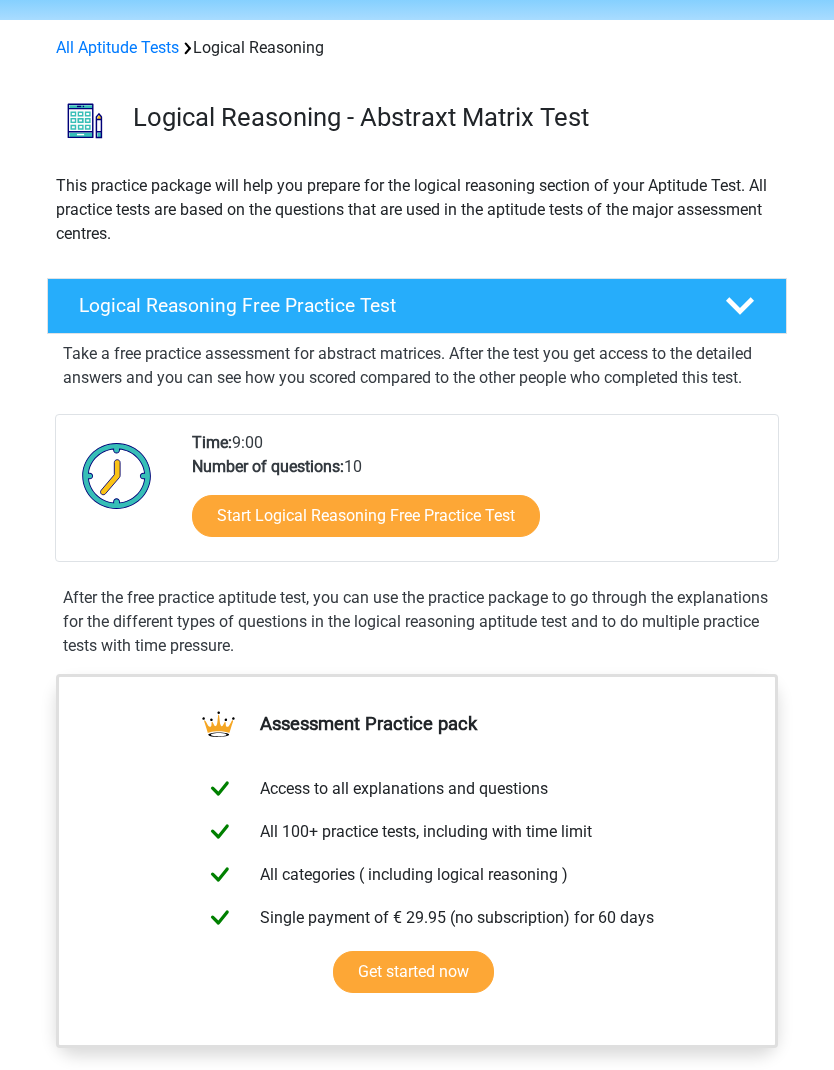 click on "Start Logical Reasoning
Free Practice Test" at bounding box center (366, 516) 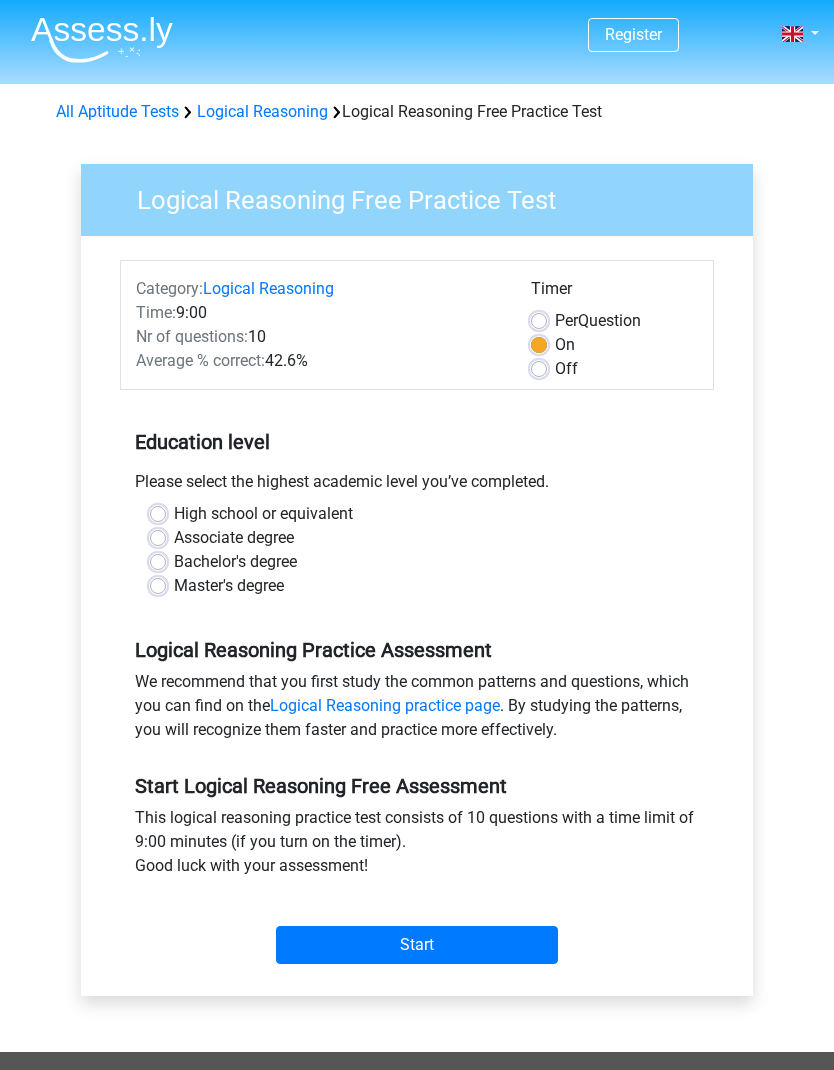 scroll, scrollTop: 31, scrollLeft: 0, axis: vertical 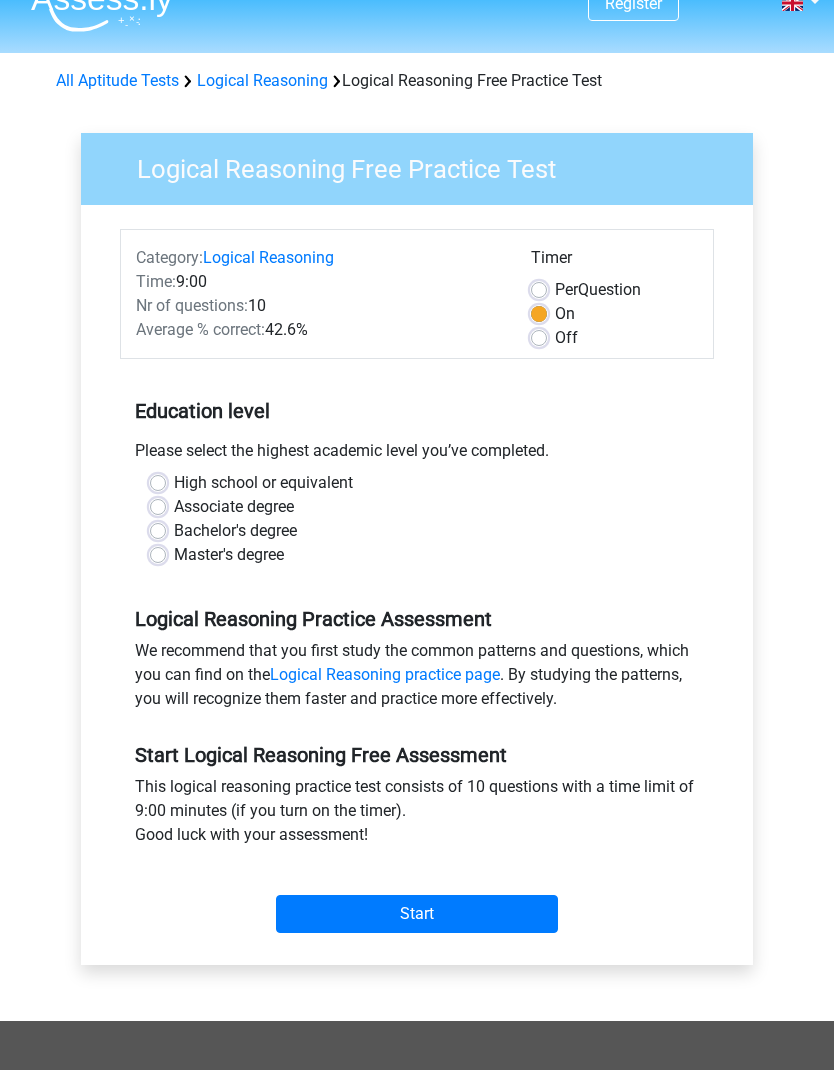 click on "Master's degree" at bounding box center [229, 555] 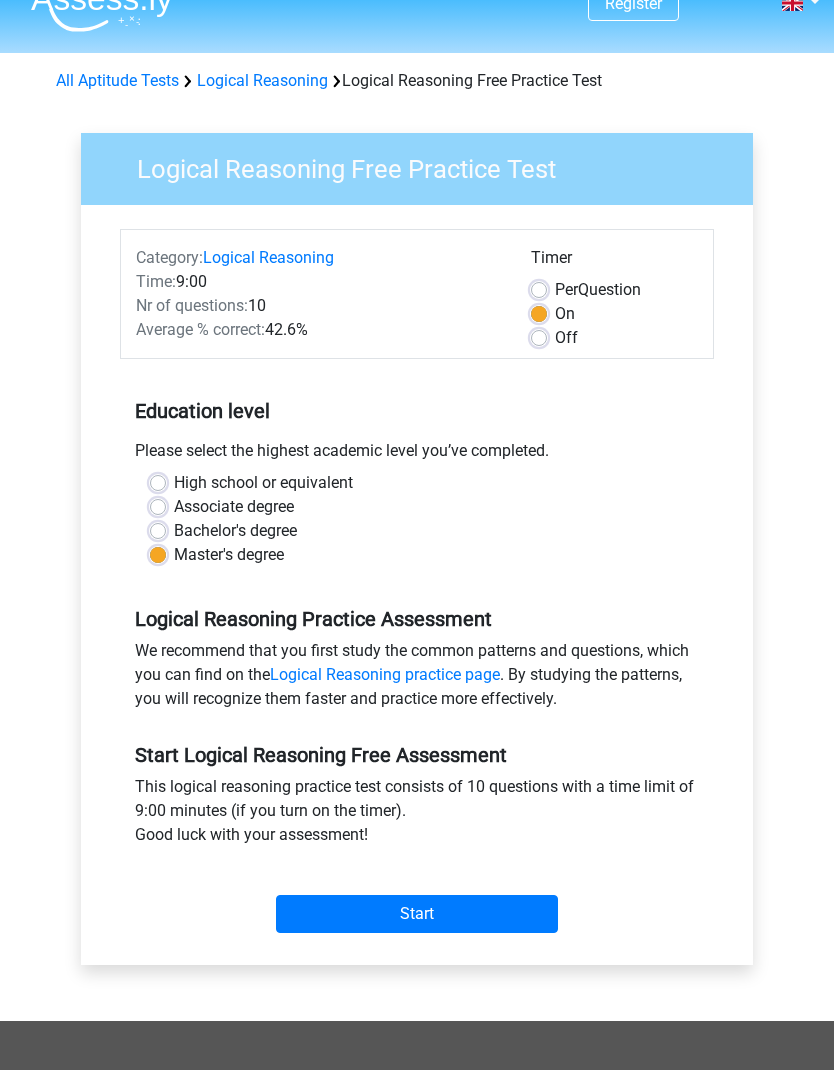click on "Start" at bounding box center (417, 914) 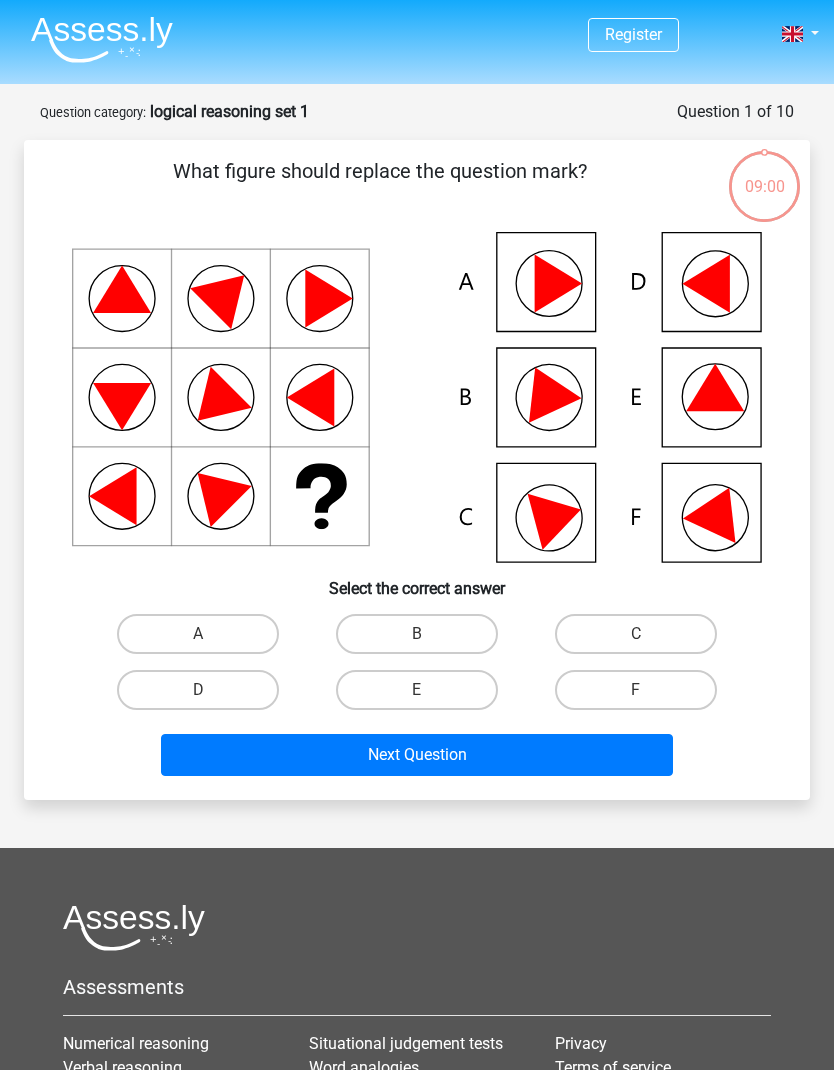 scroll, scrollTop: 0, scrollLeft: 0, axis: both 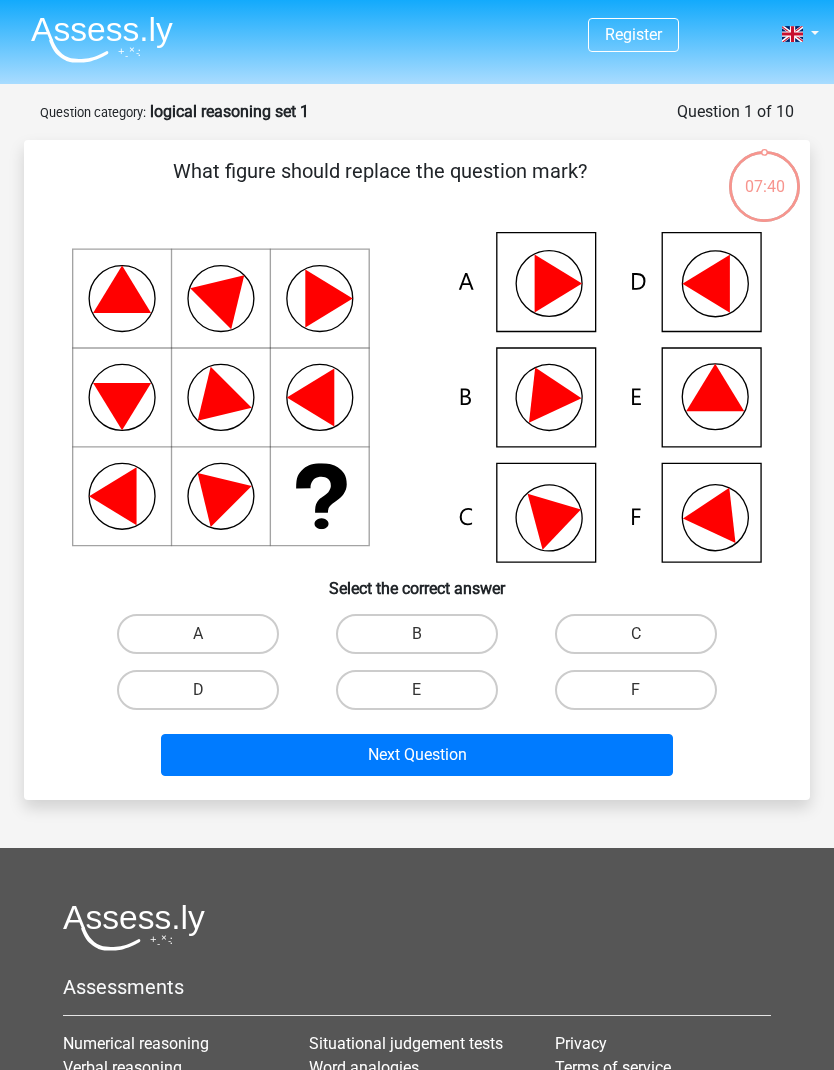 click 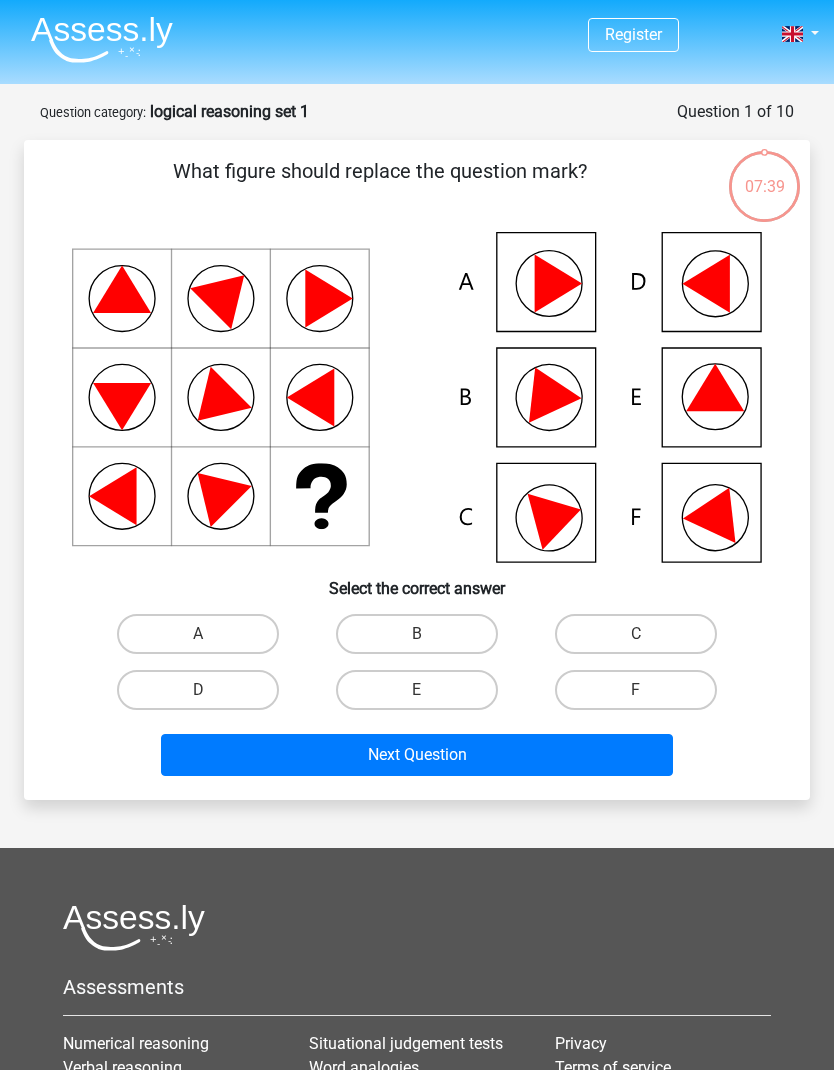 click 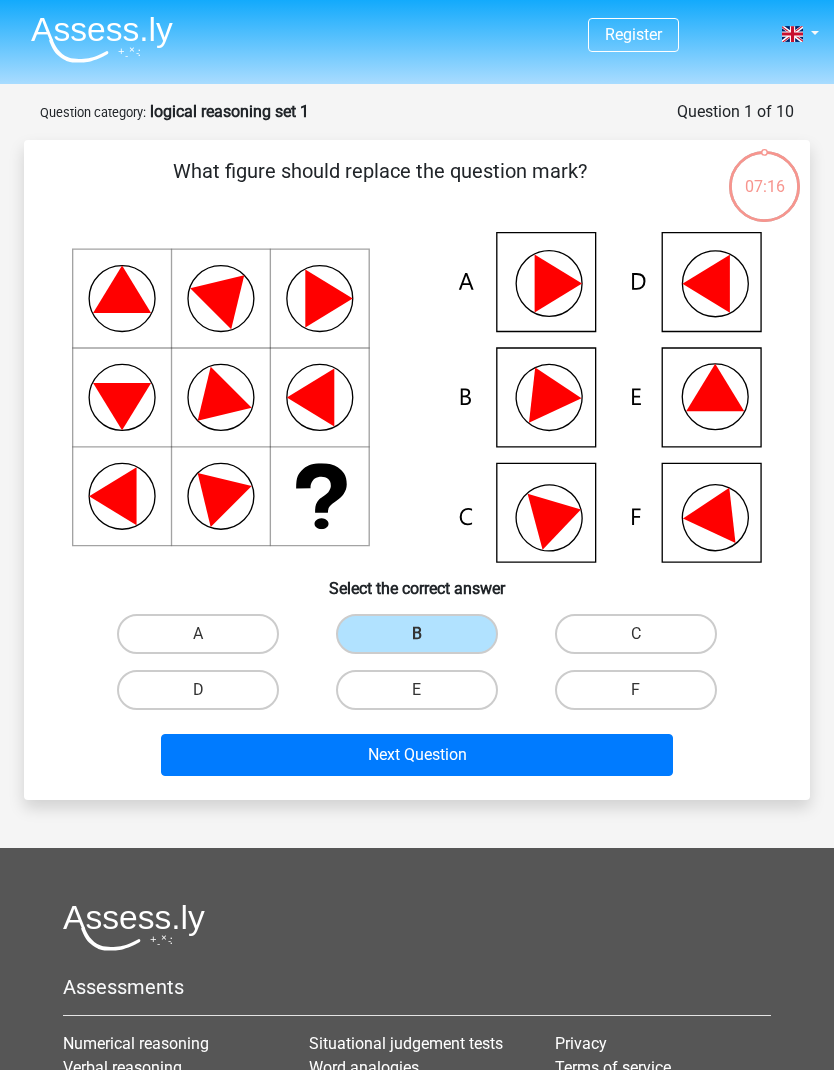 click 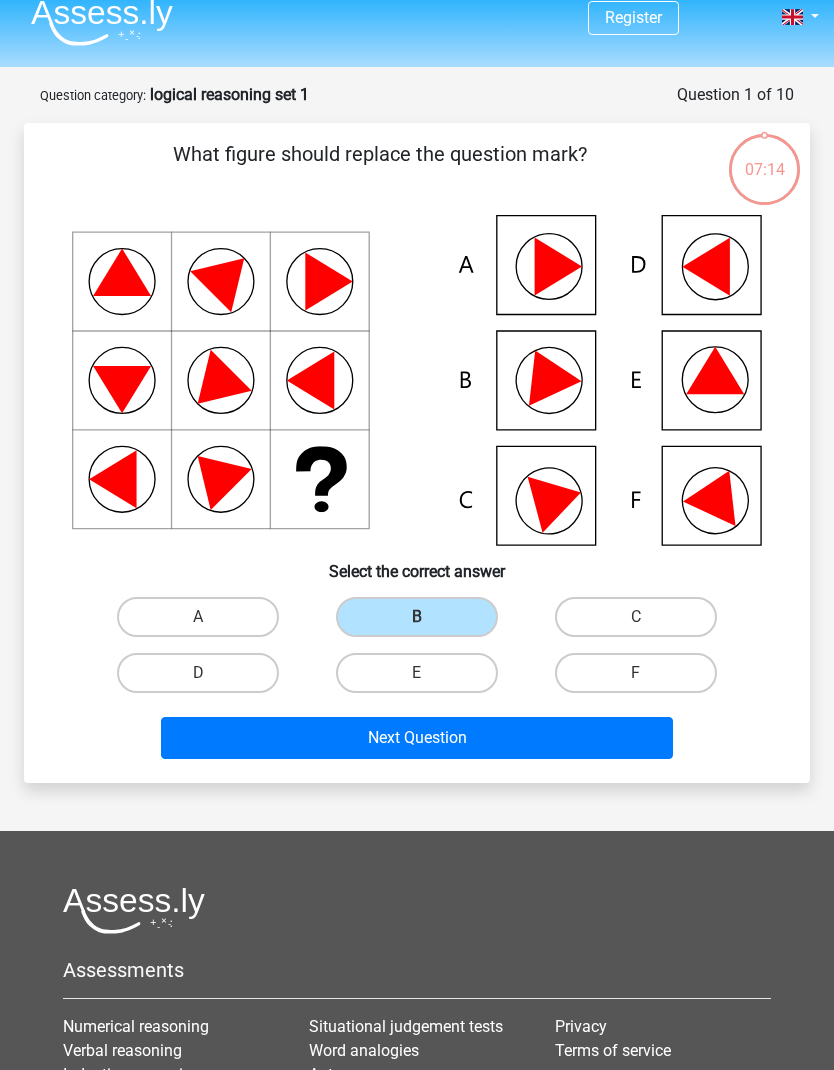 scroll, scrollTop: 16, scrollLeft: 0, axis: vertical 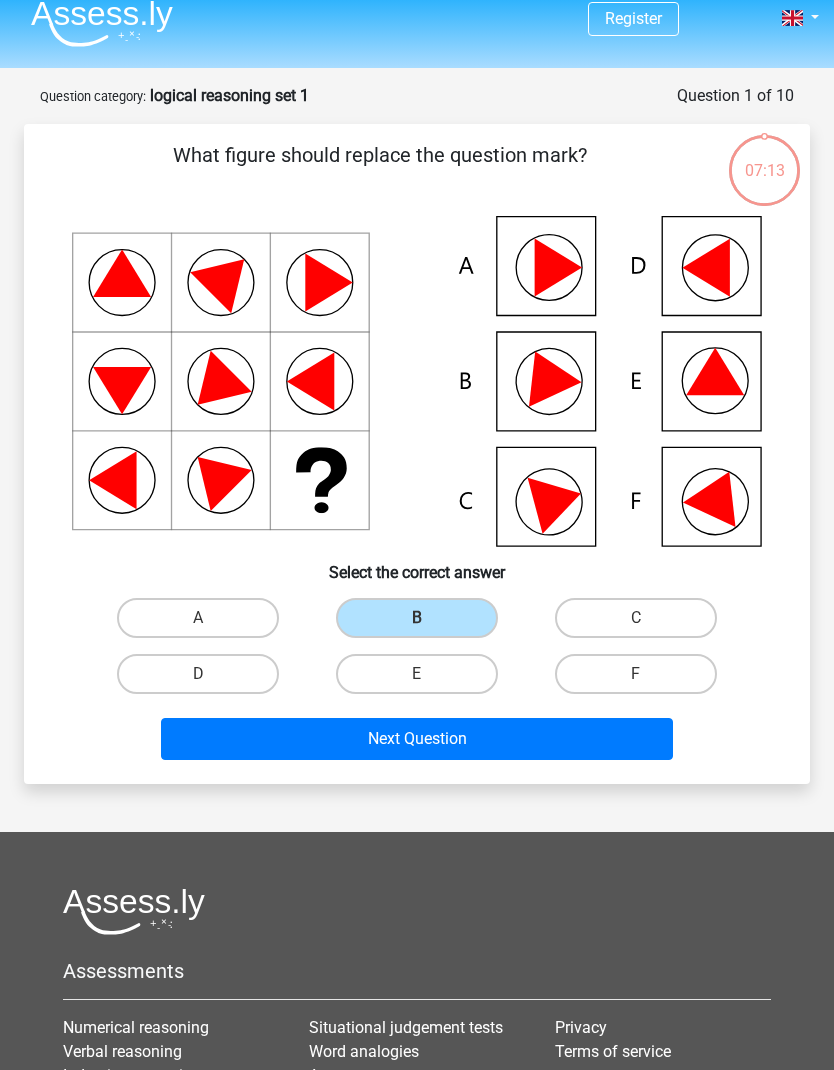 click on "Next Question" at bounding box center [417, 739] 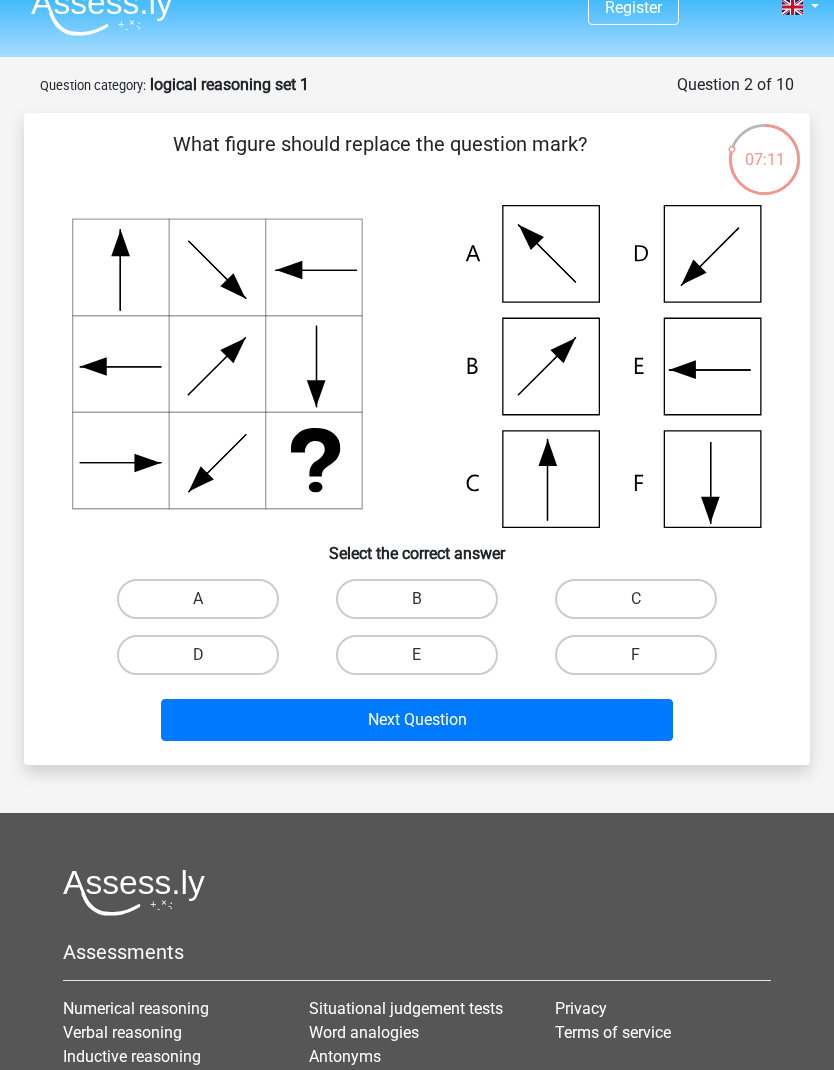 scroll, scrollTop: 26, scrollLeft: 0, axis: vertical 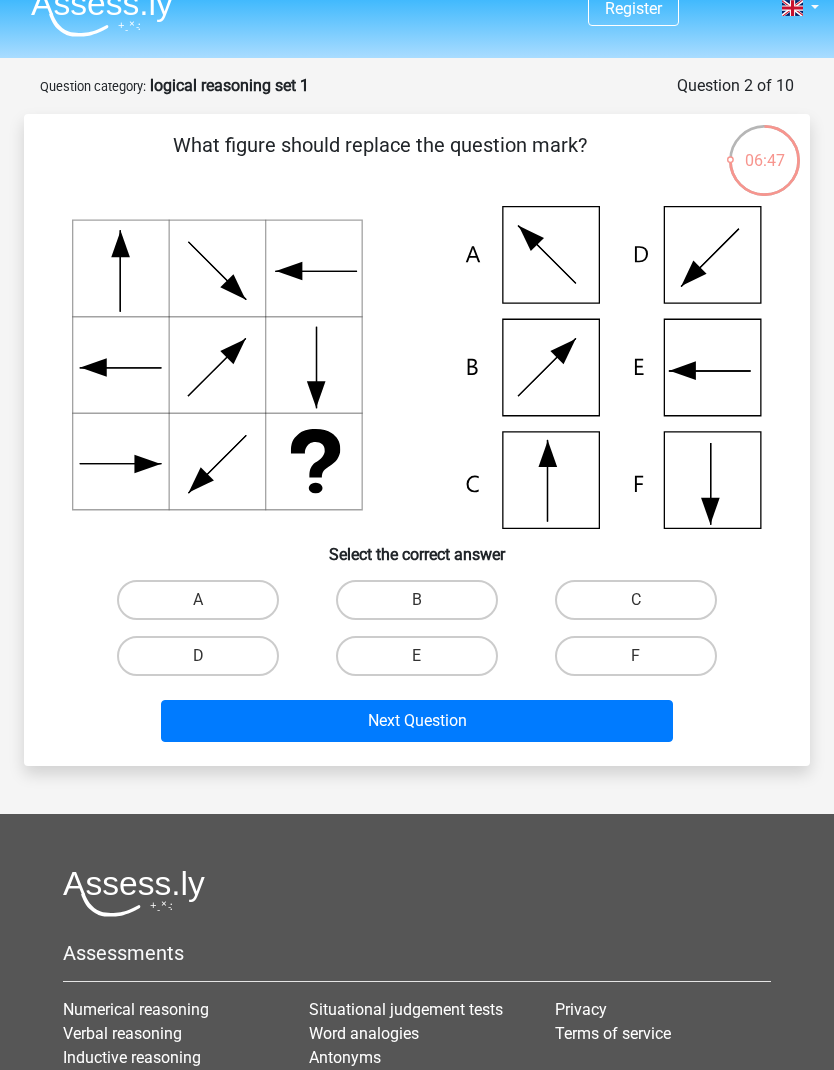 click 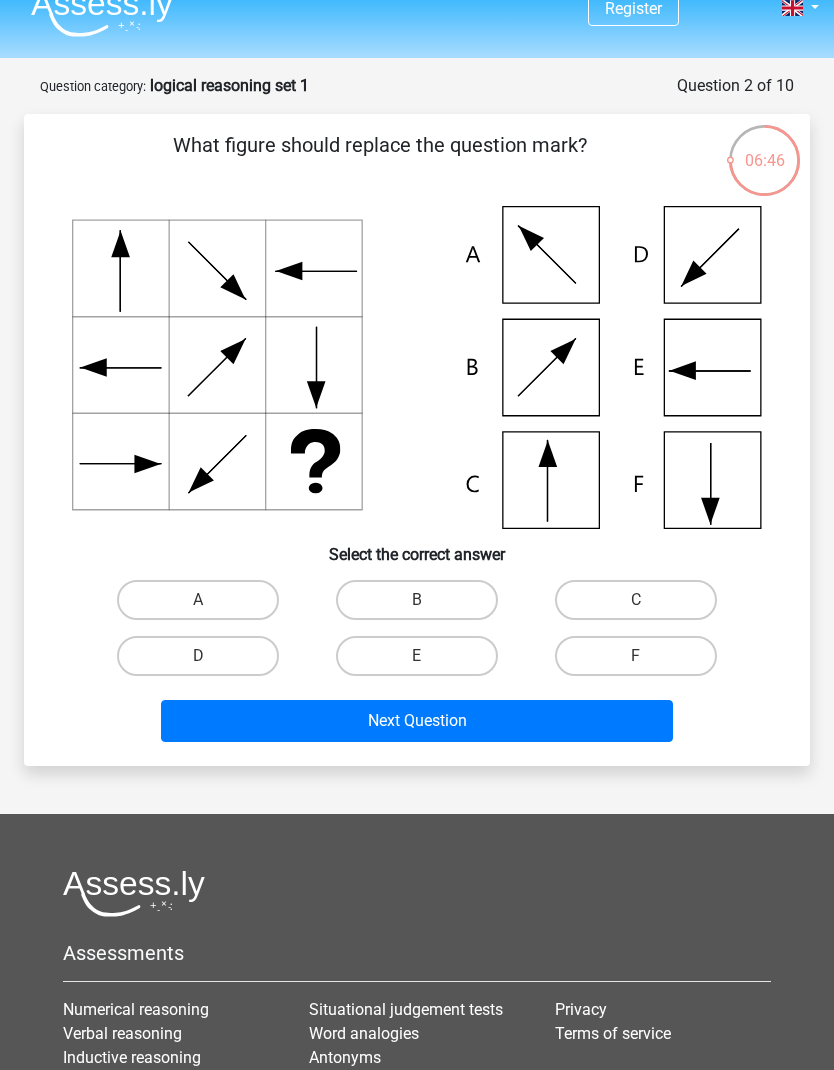 click 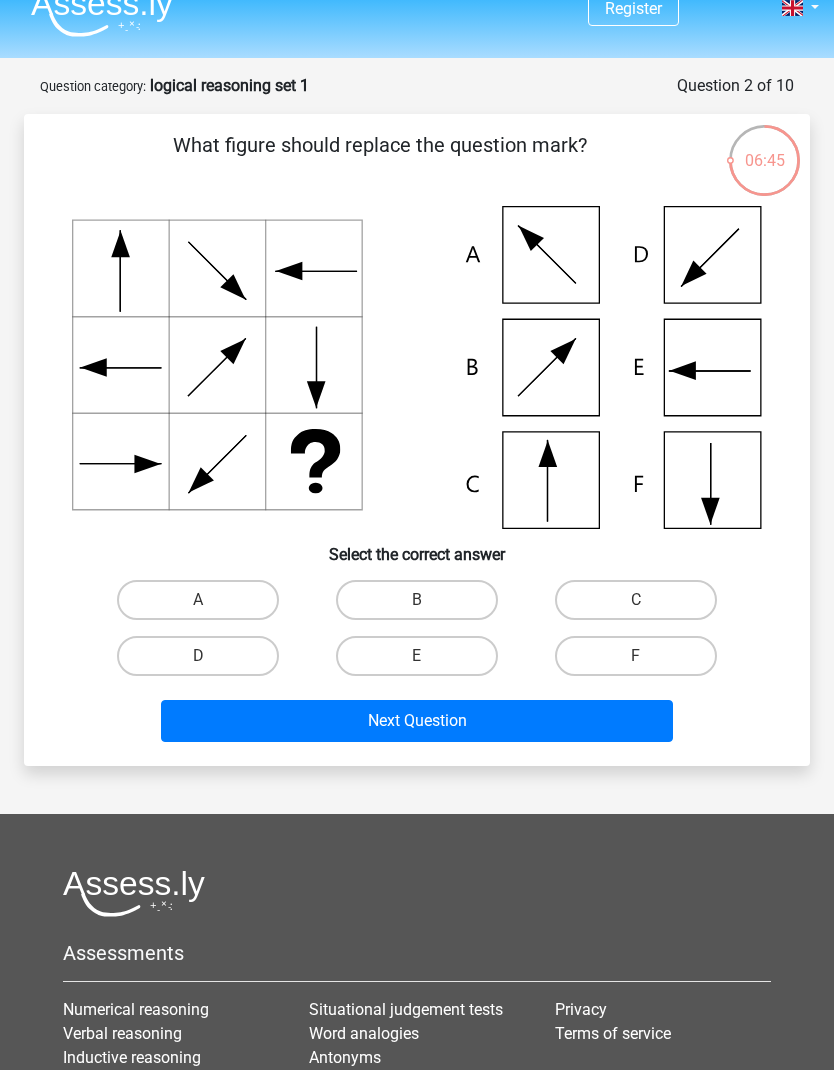 click on "C" at bounding box center [636, 600] 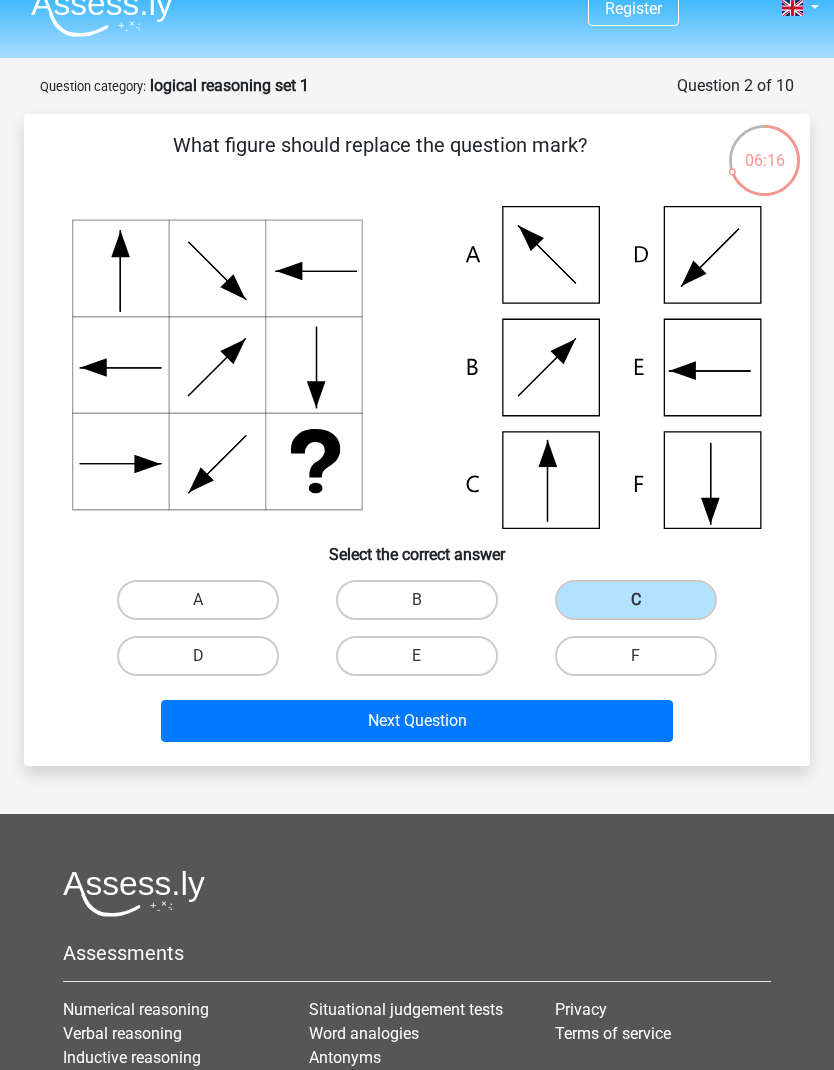 click on "Next Question" at bounding box center (417, 721) 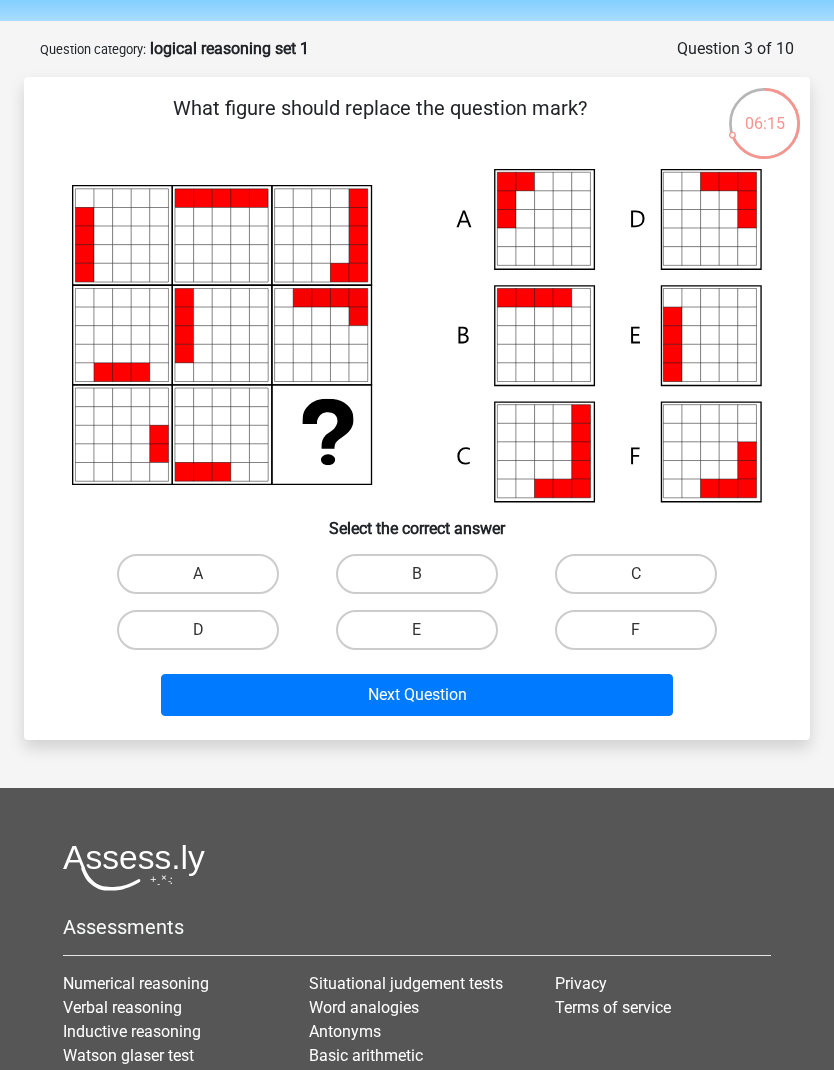 scroll, scrollTop: 51, scrollLeft: 0, axis: vertical 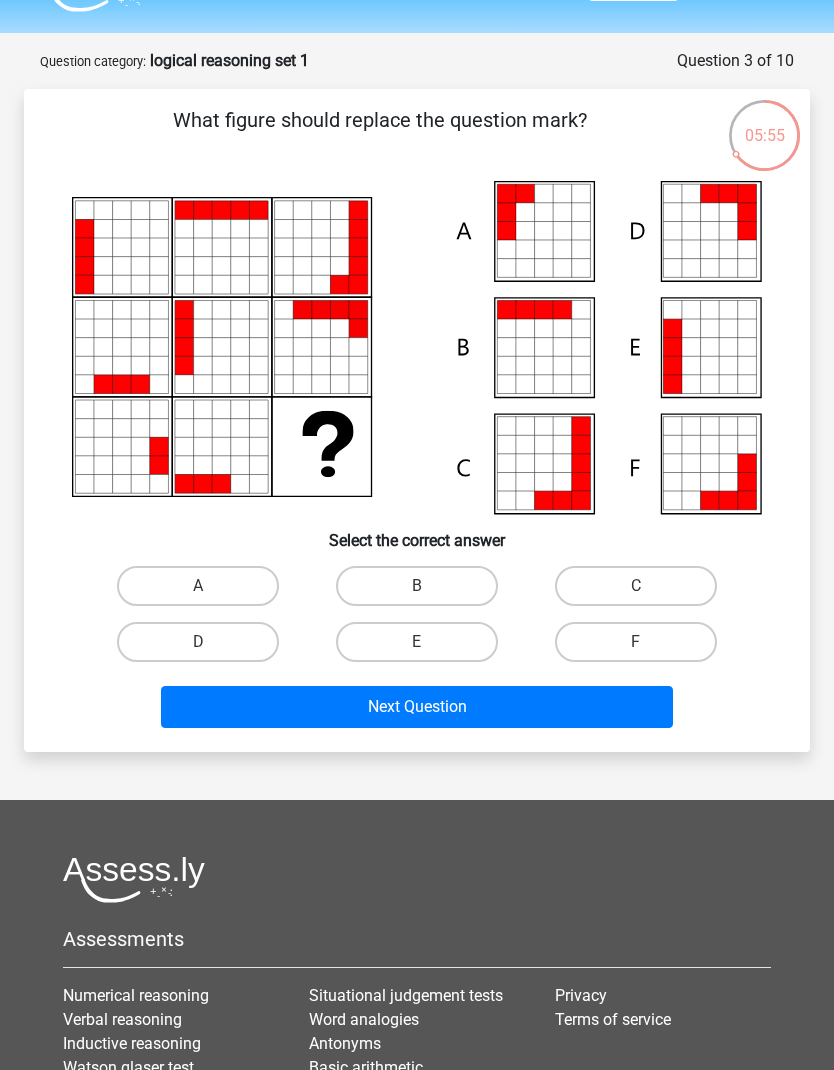 click 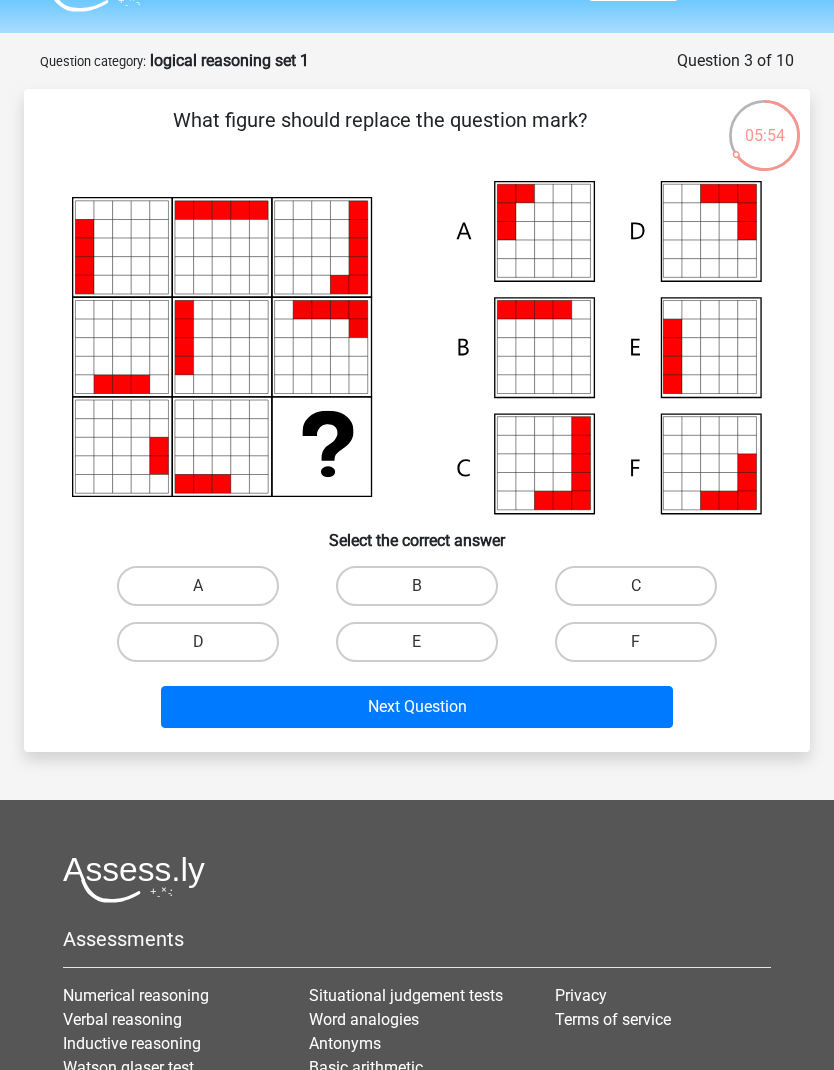 click 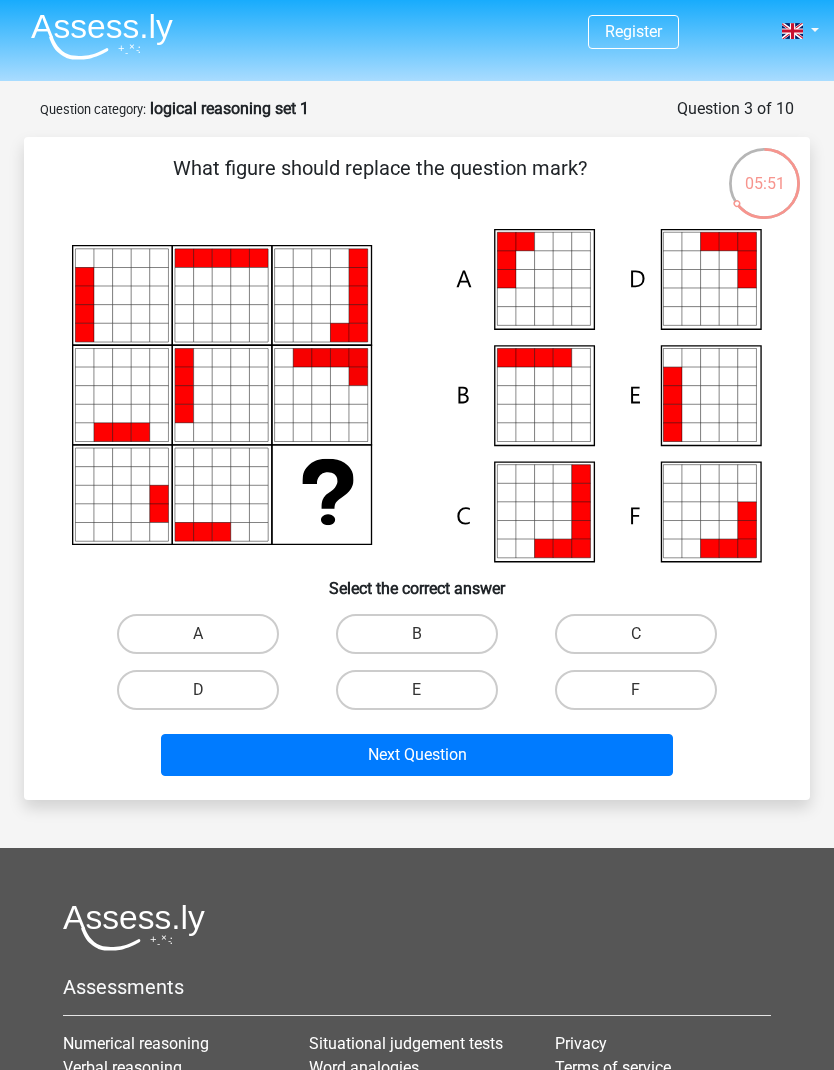 scroll, scrollTop: 1, scrollLeft: 0, axis: vertical 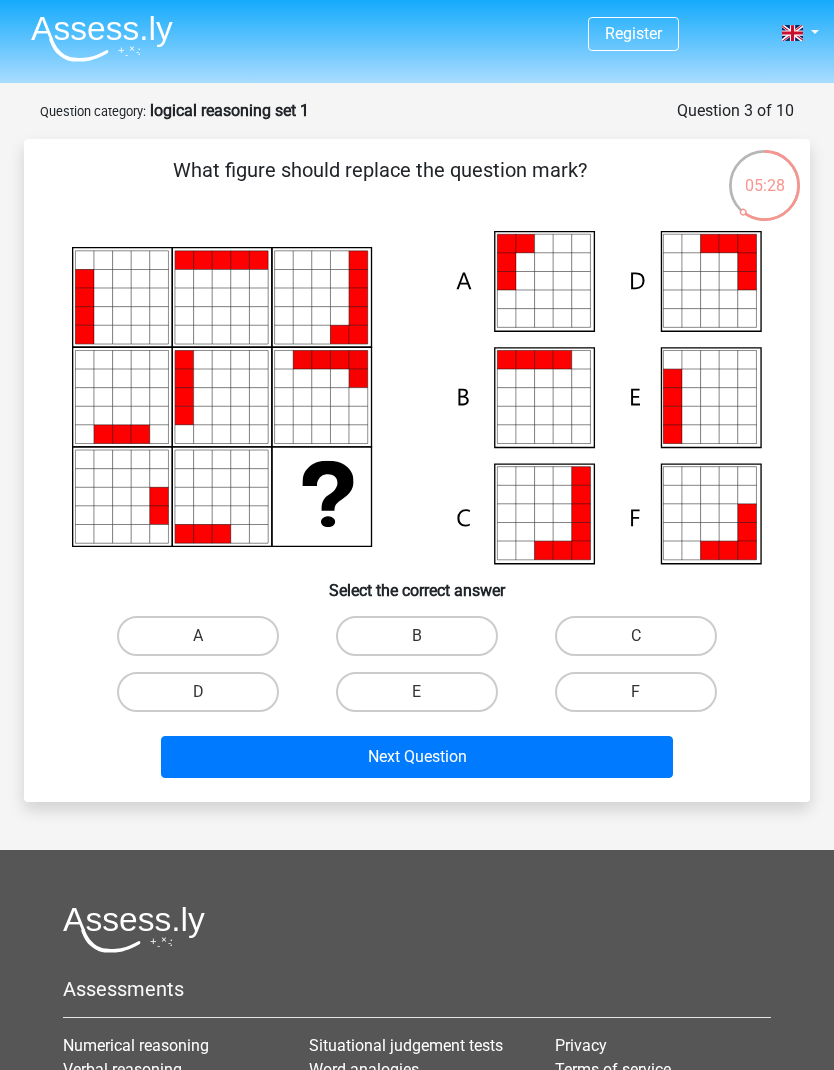 click on "E" at bounding box center (417, 692) 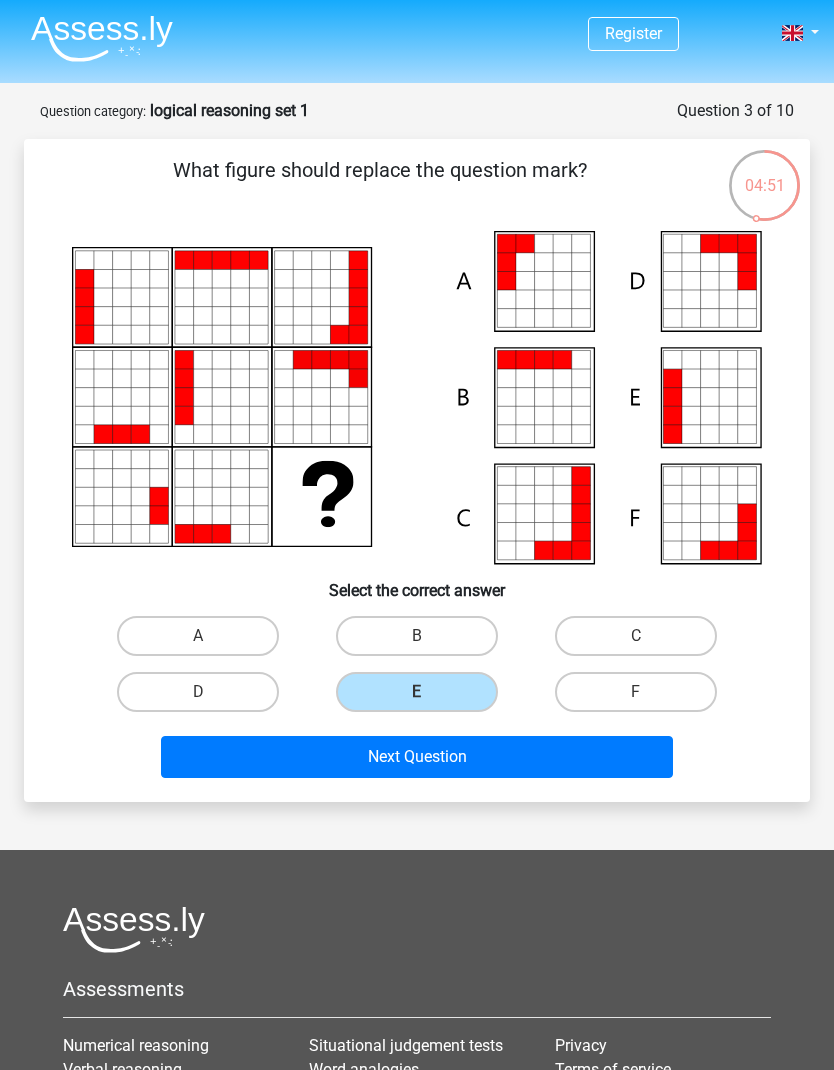 click 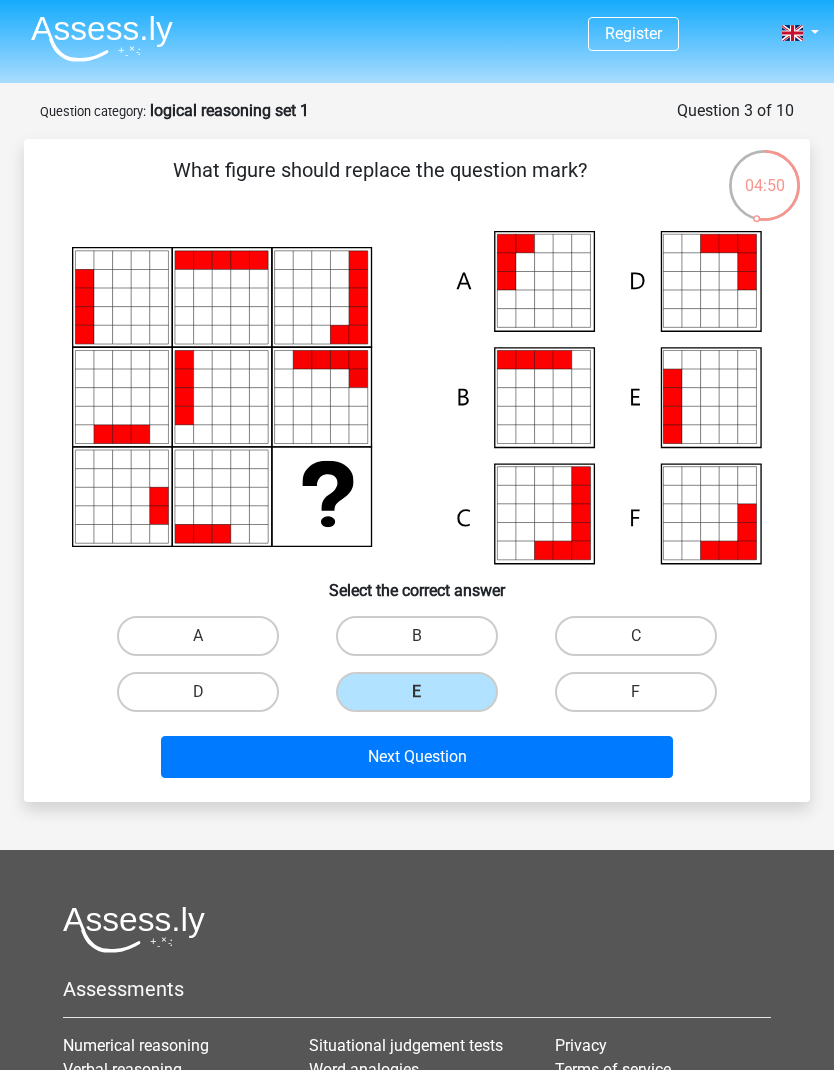 click on "A" at bounding box center (198, 636) 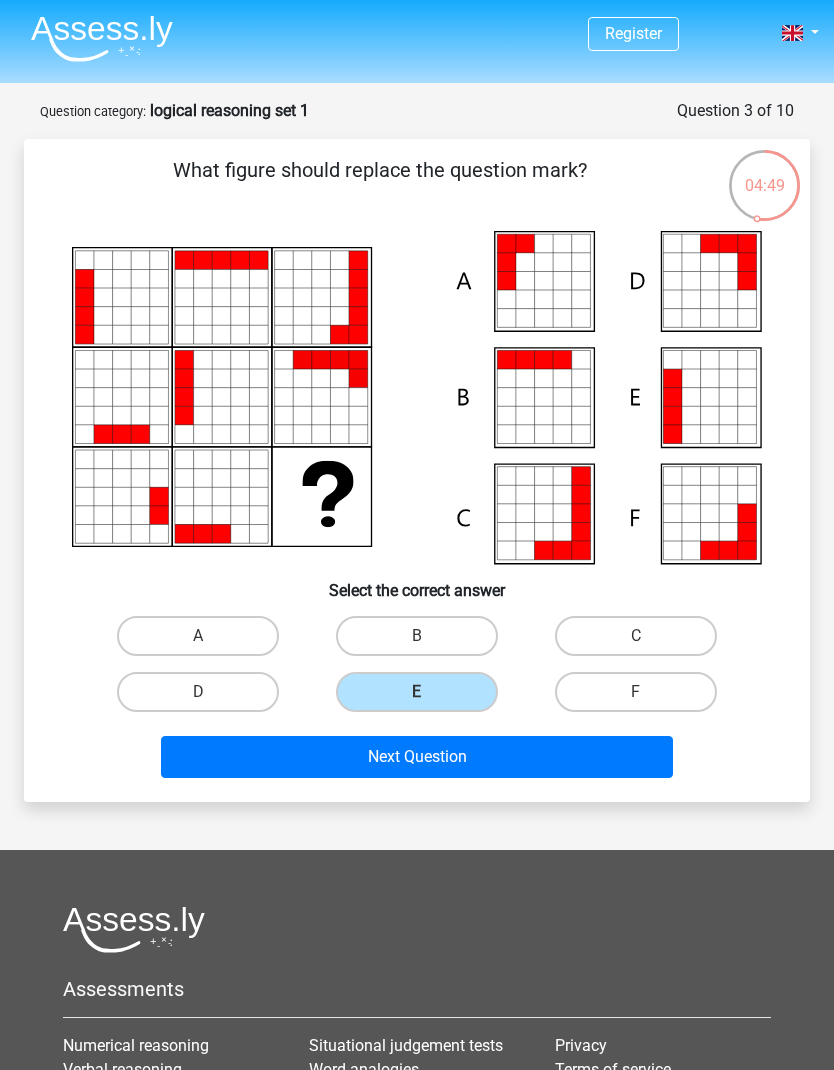 click on "A" at bounding box center [198, 636] 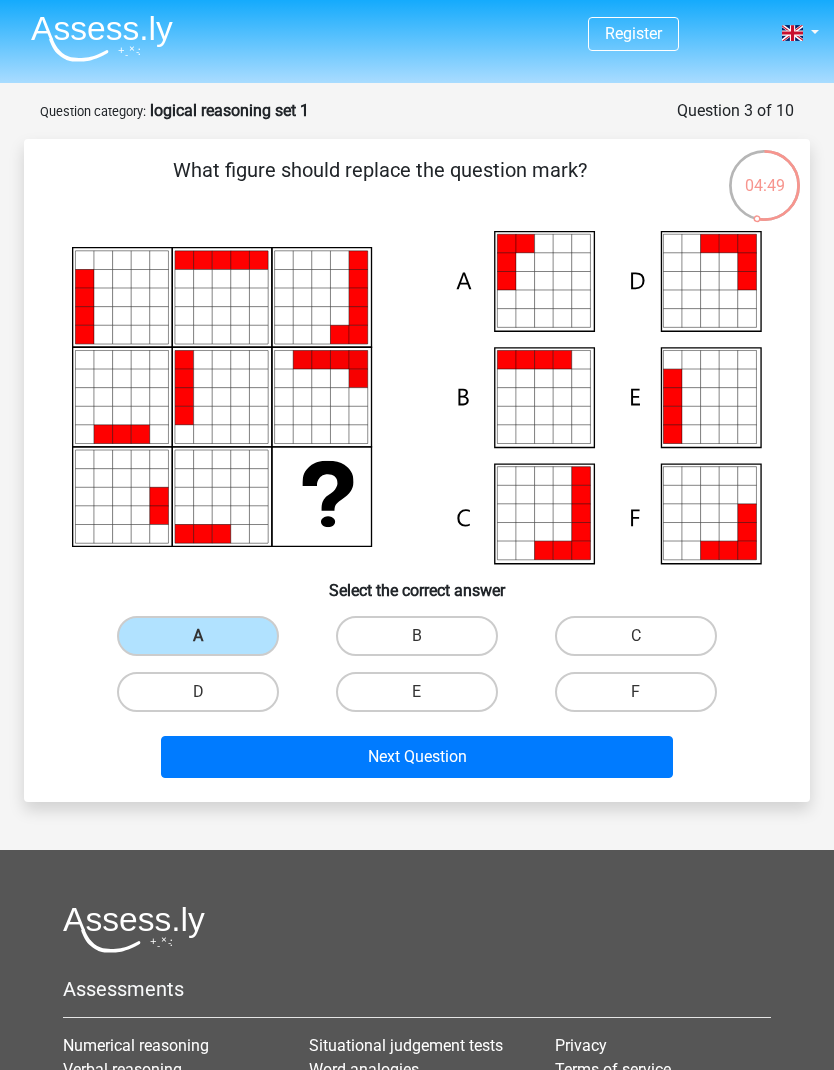 click on "Next Question" at bounding box center [417, 757] 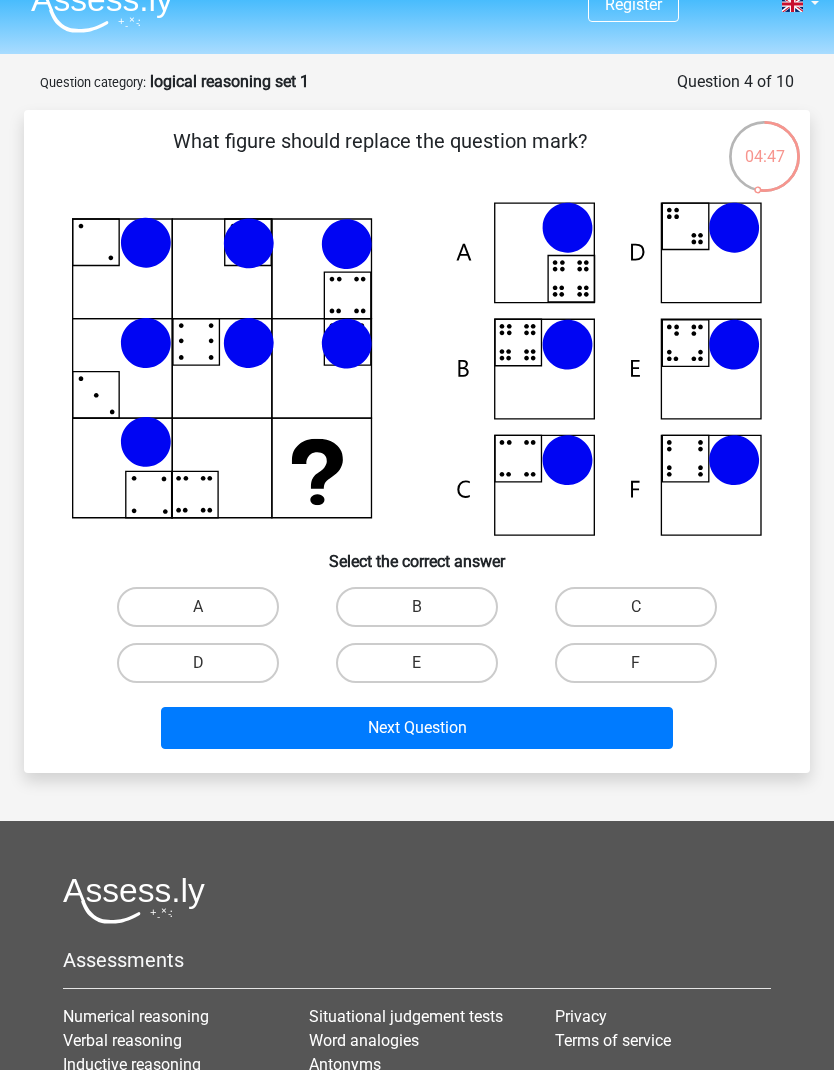 scroll, scrollTop: 29, scrollLeft: 0, axis: vertical 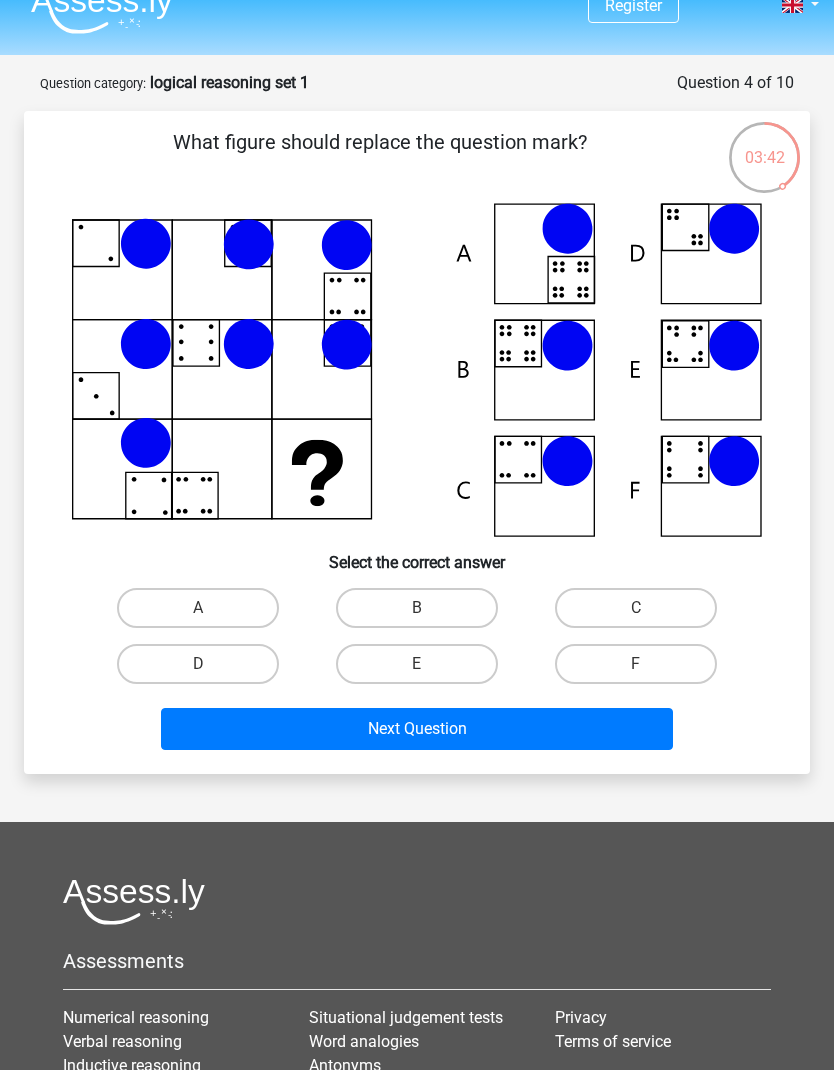 click 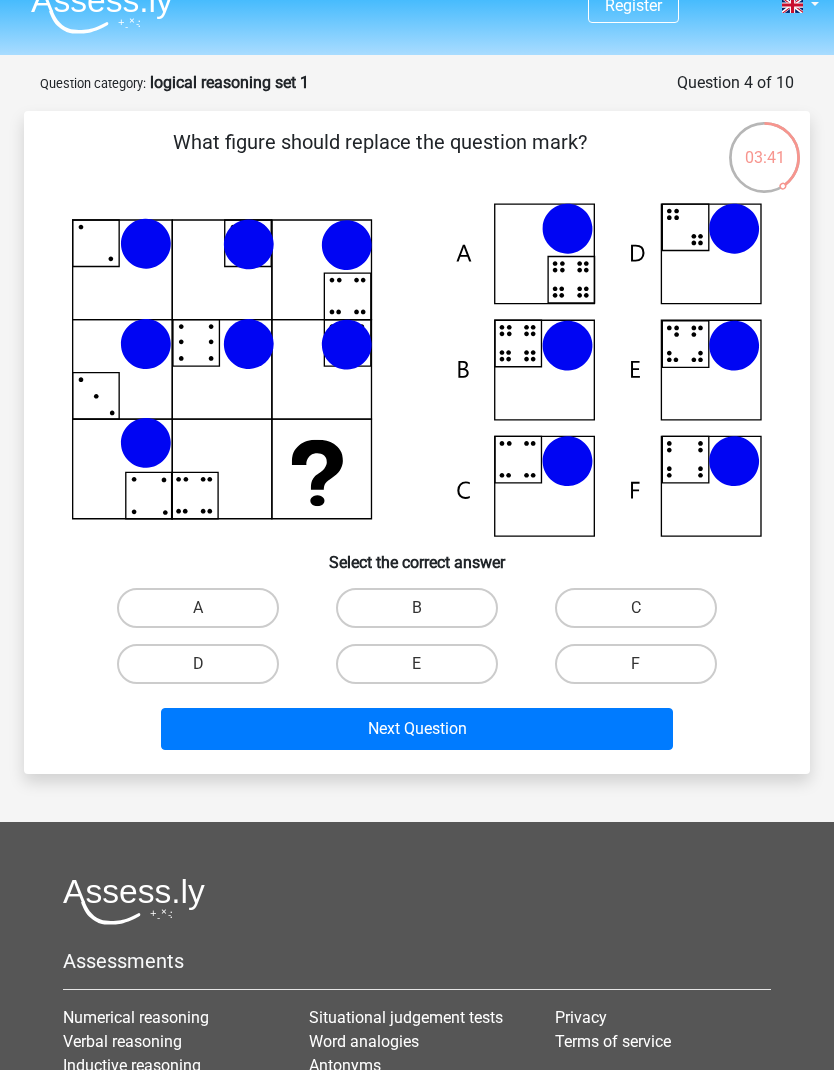 click 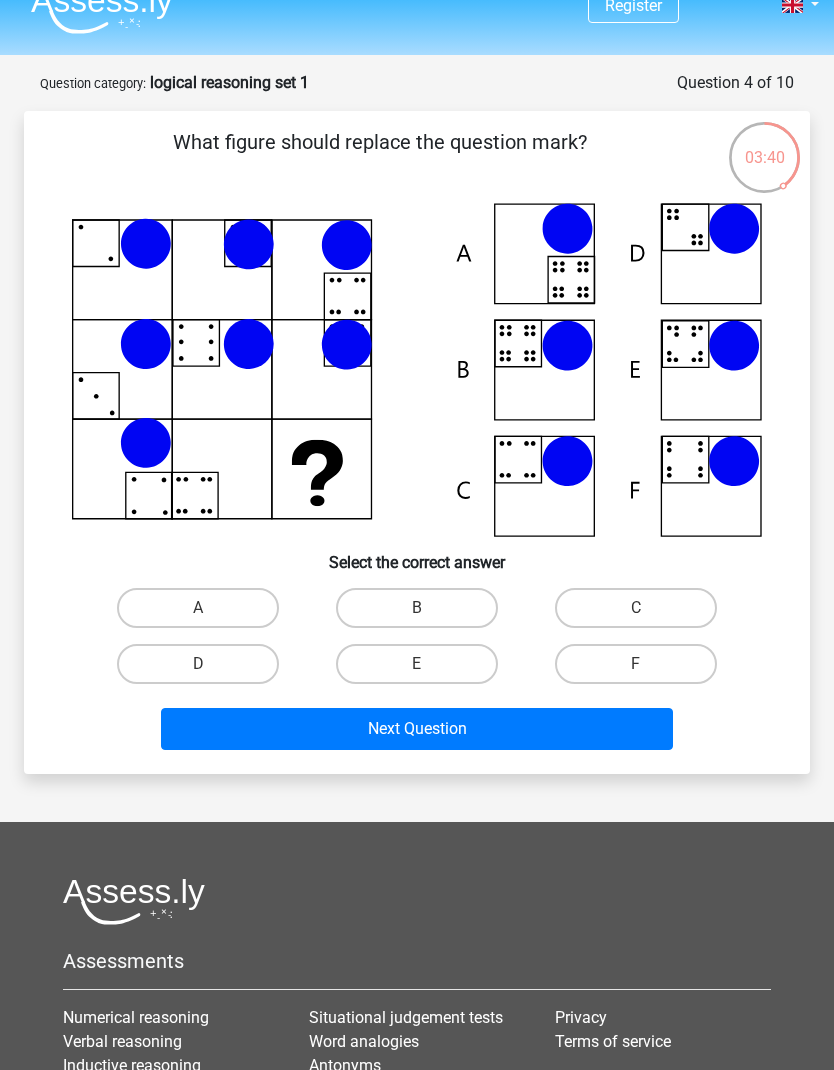 click 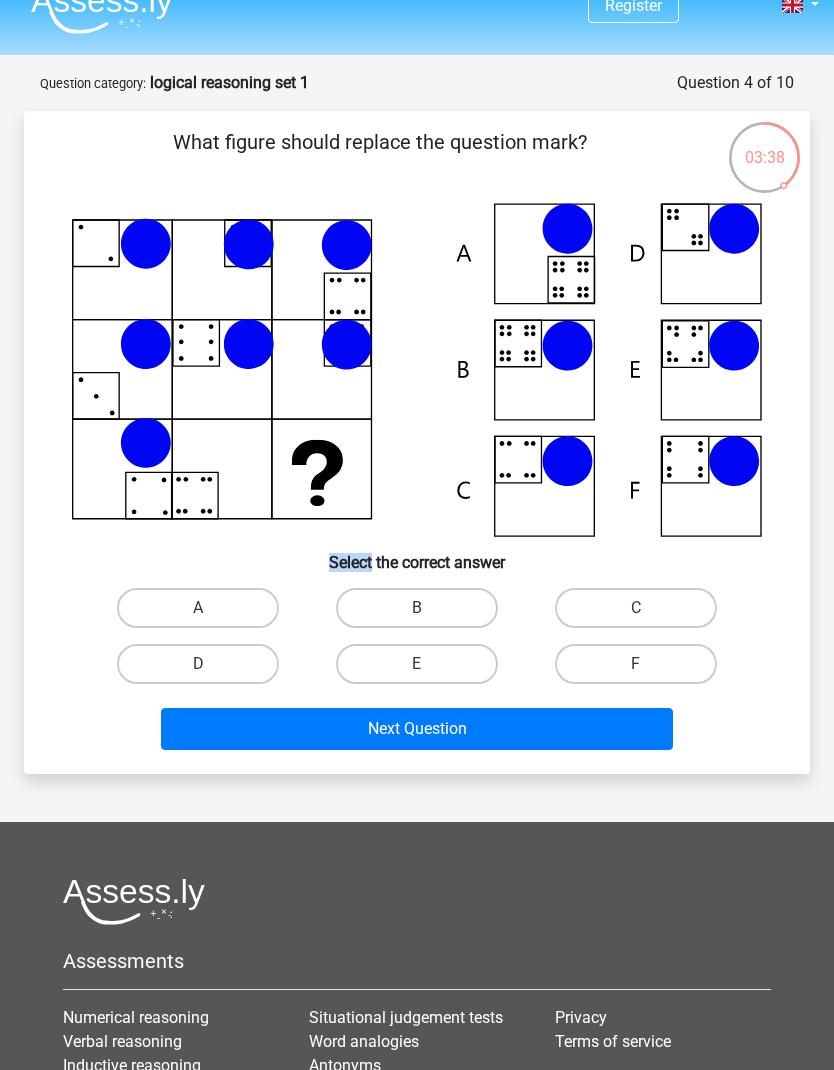 click 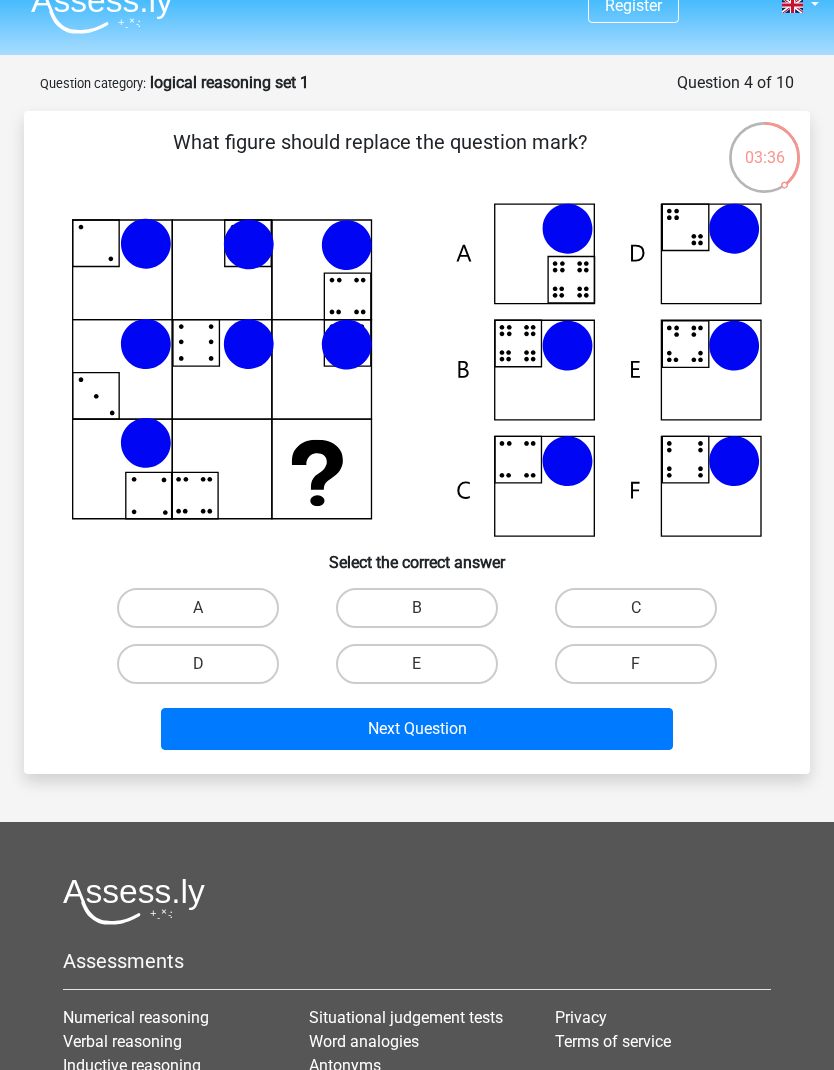 click 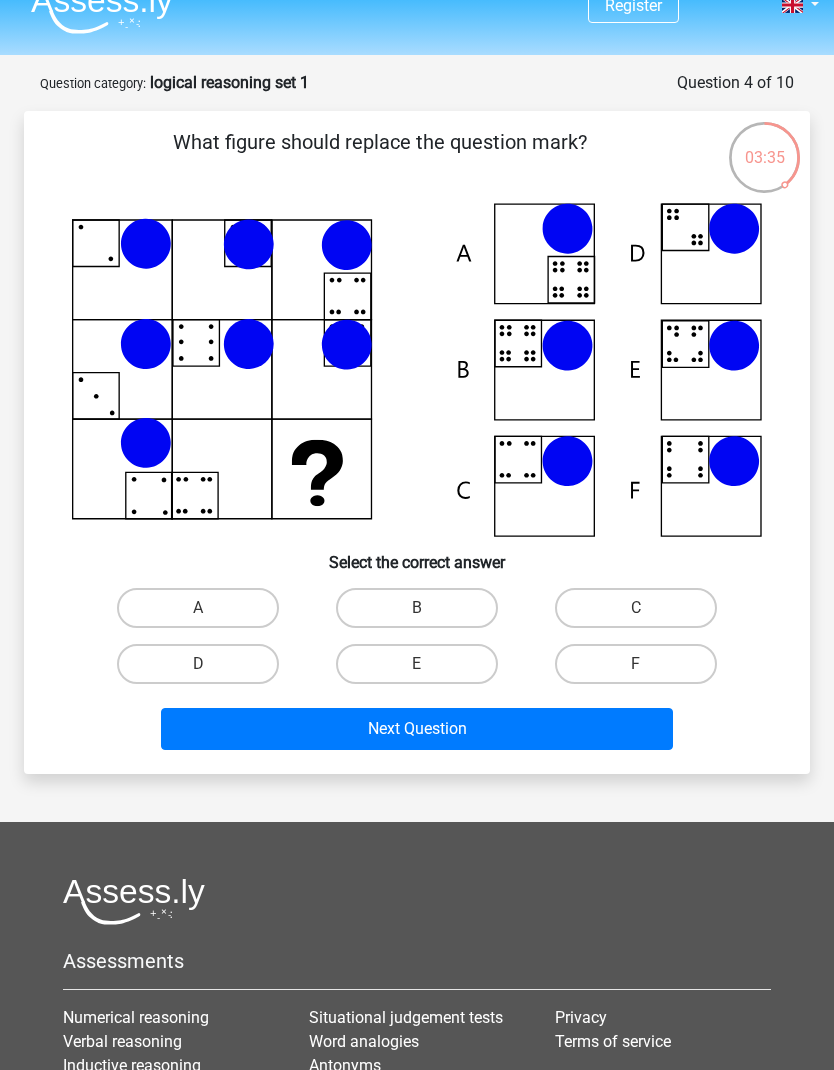 click 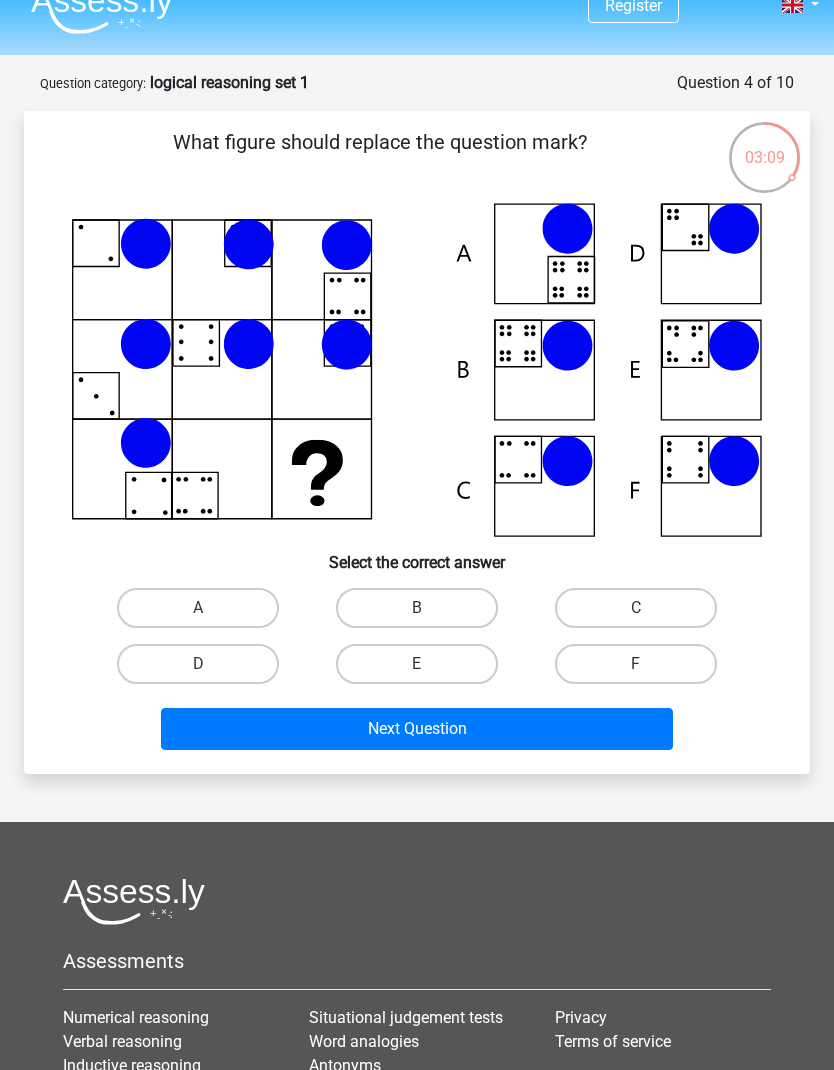 click 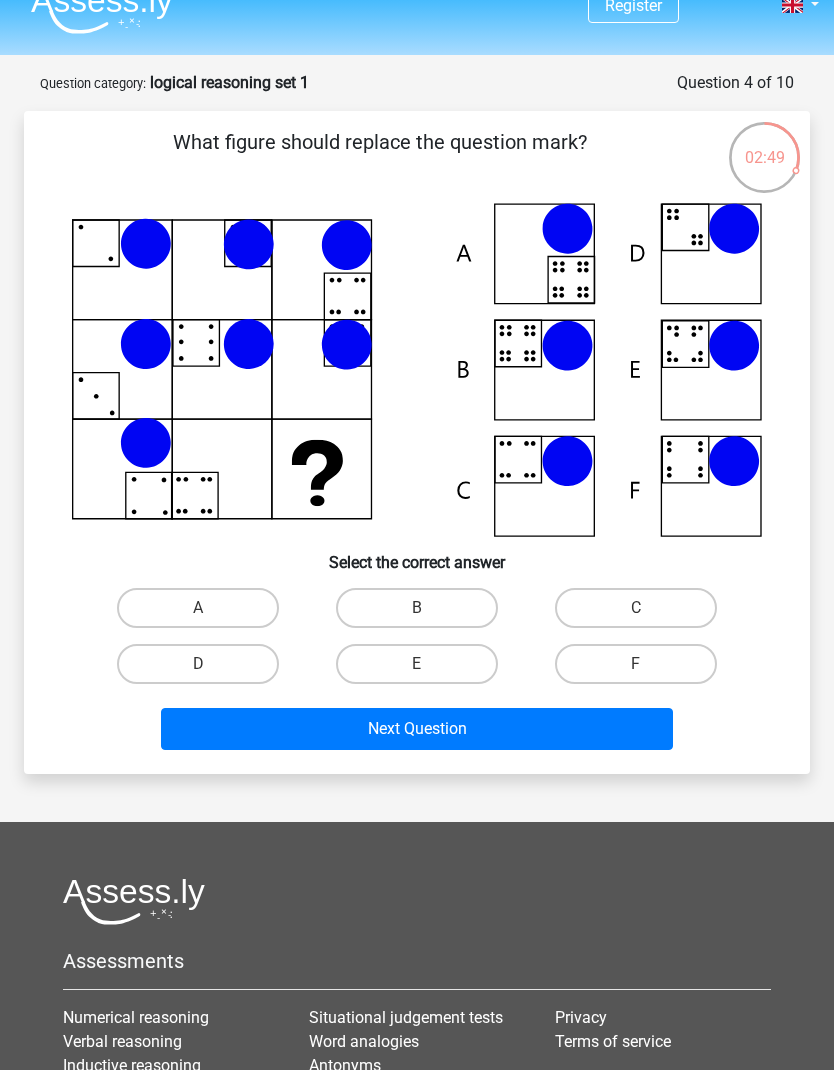 click 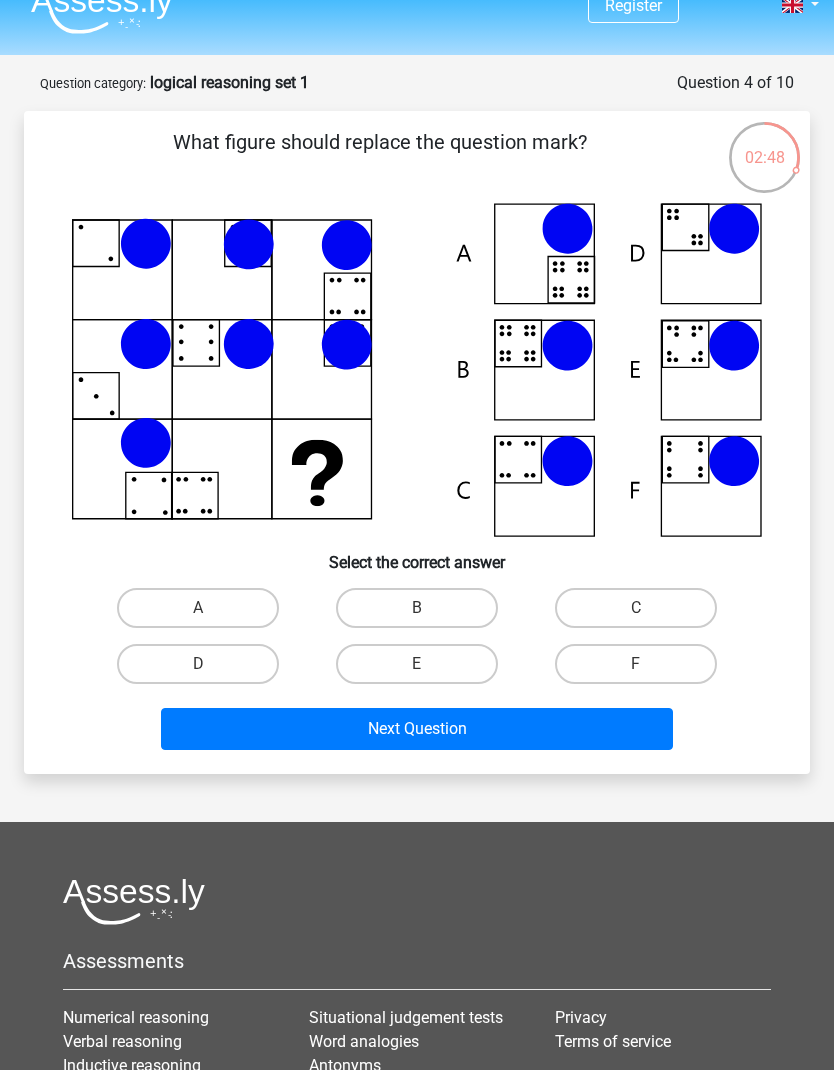 click on "B" at bounding box center [417, 608] 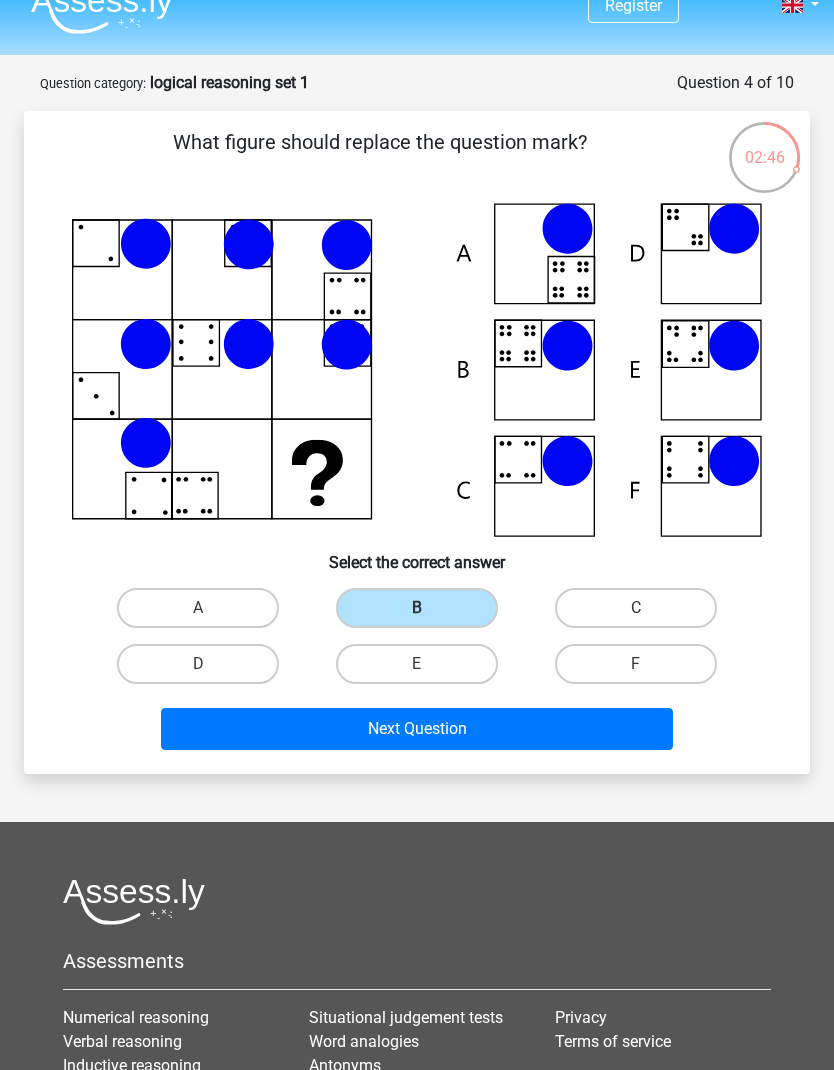 click on "Next Question" at bounding box center (417, 729) 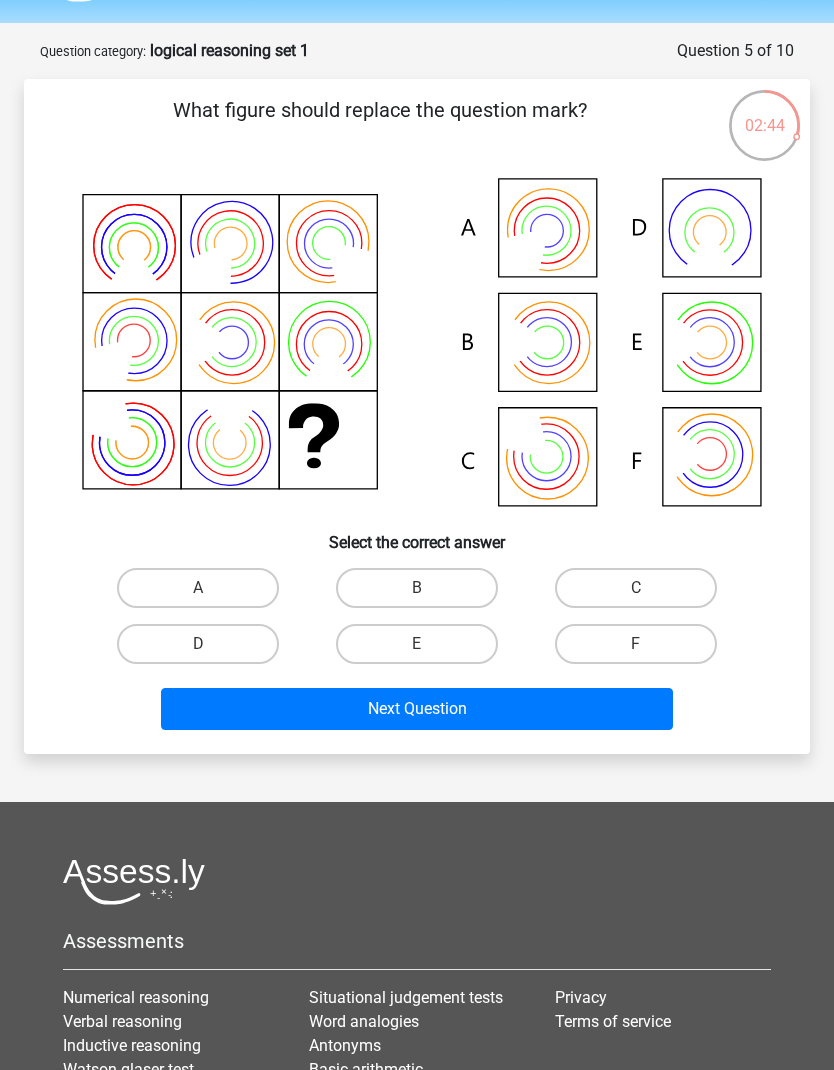 scroll, scrollTop: 34, scrollLeft: 0, axis: vertical 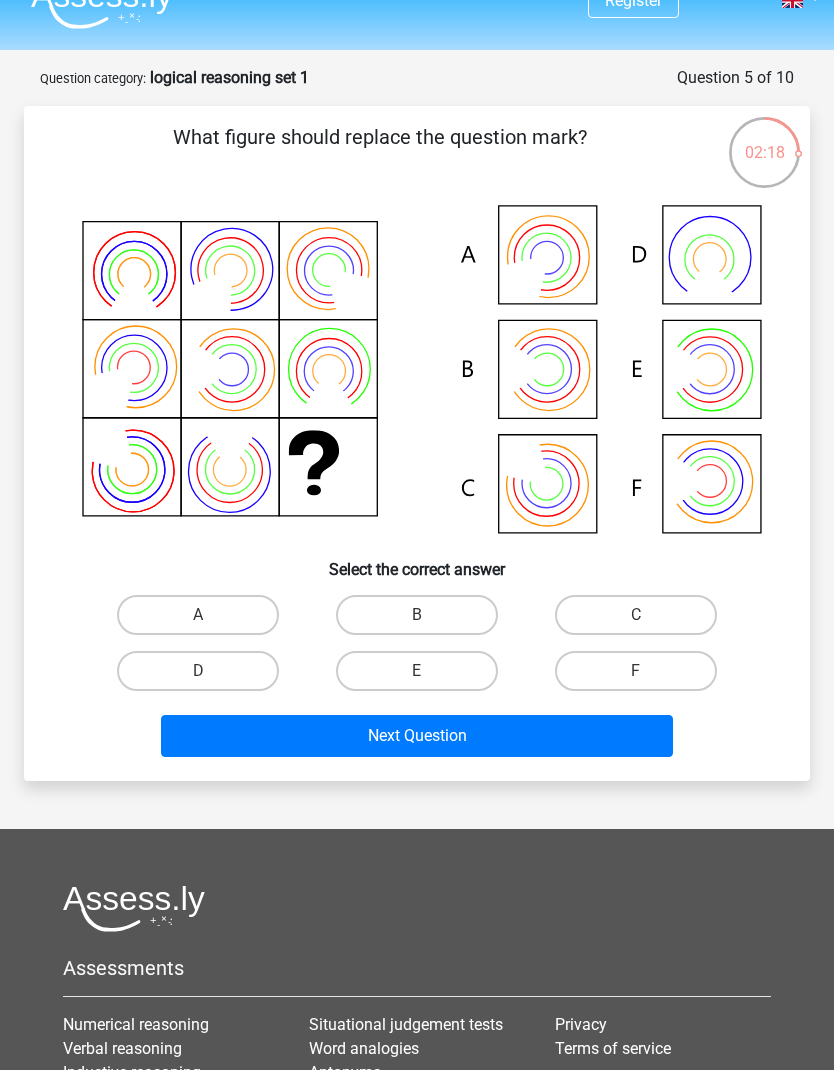 click 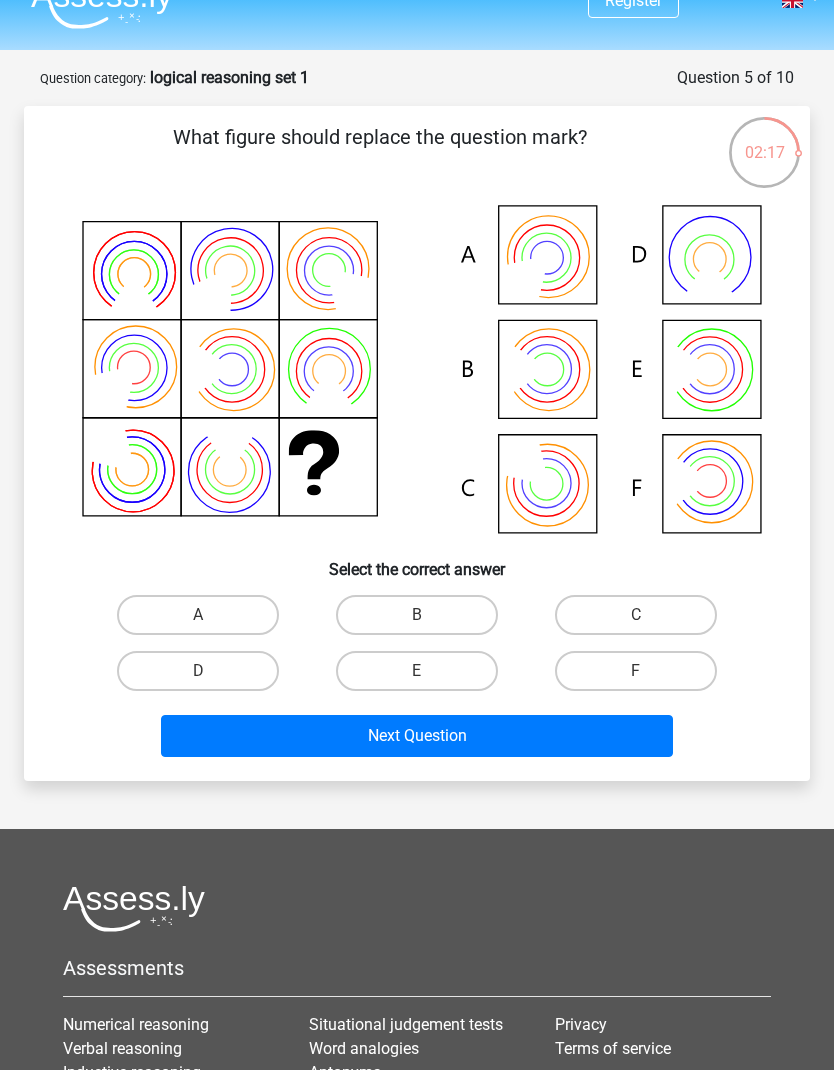 click on "E" at bounding box center [417, 671] 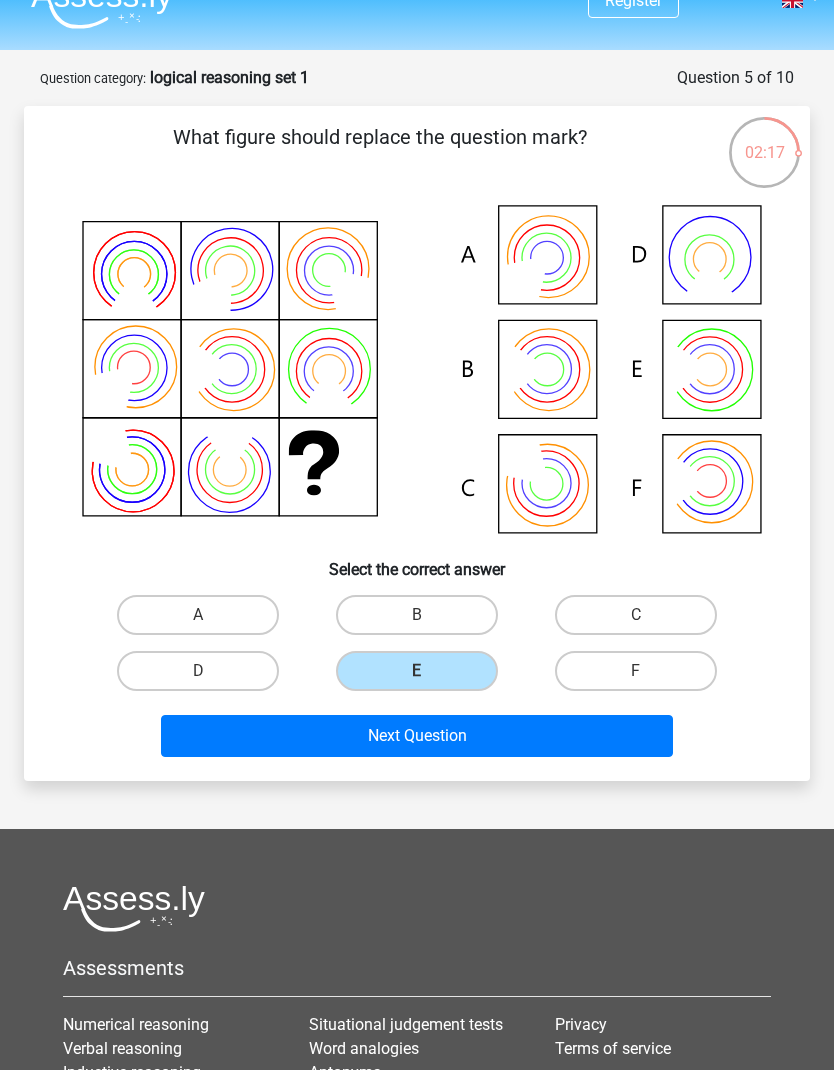 click on "Next Question" at bounding box center (417, 736) 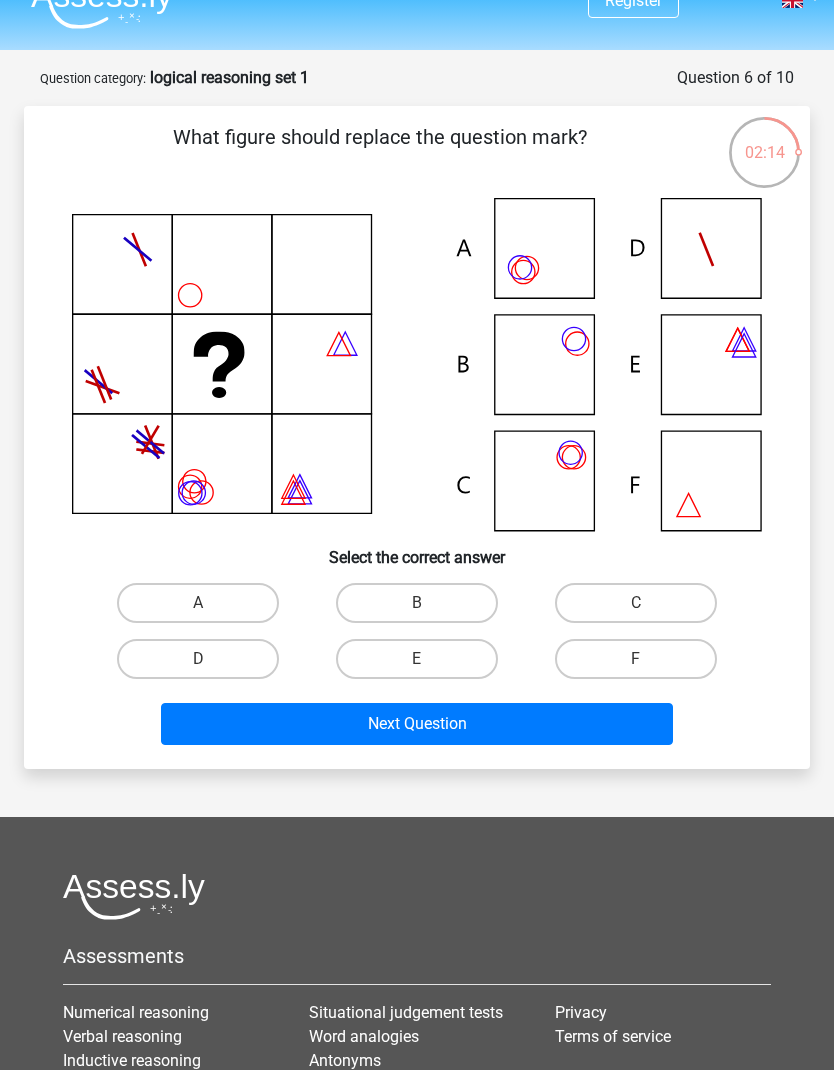 scroll, scrollTop: 33, scrollLeft: 0, axis: vertical 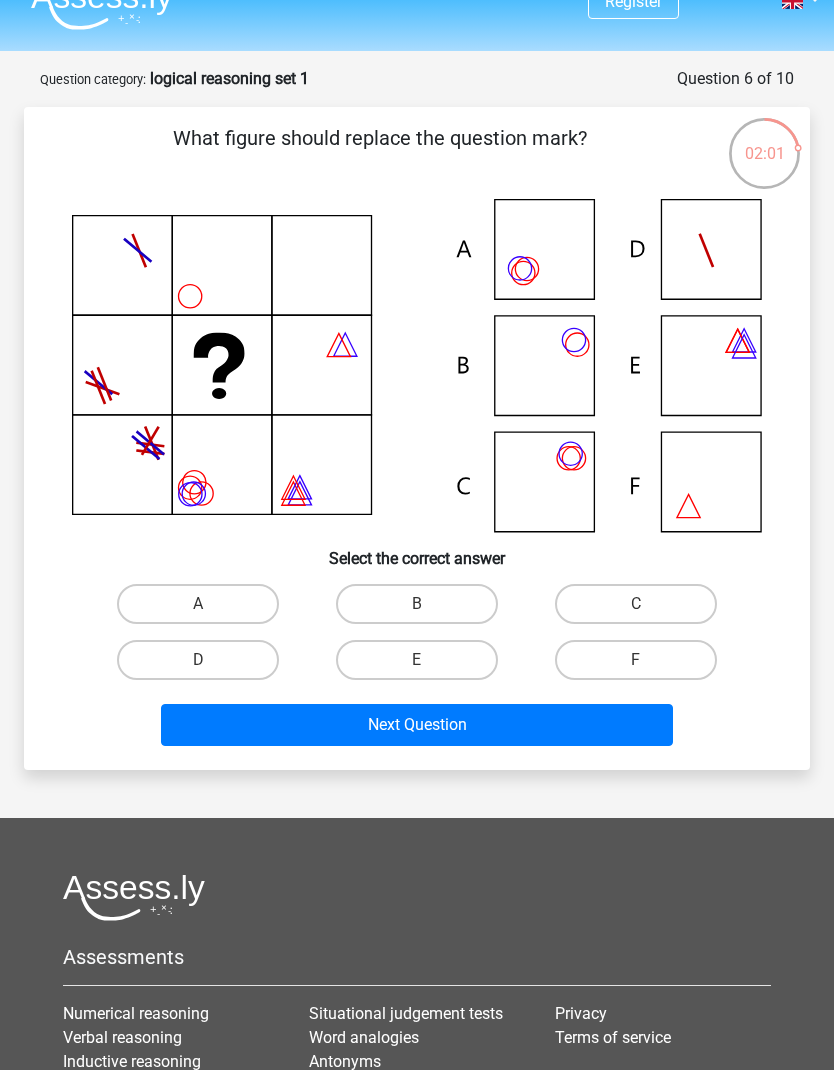 click 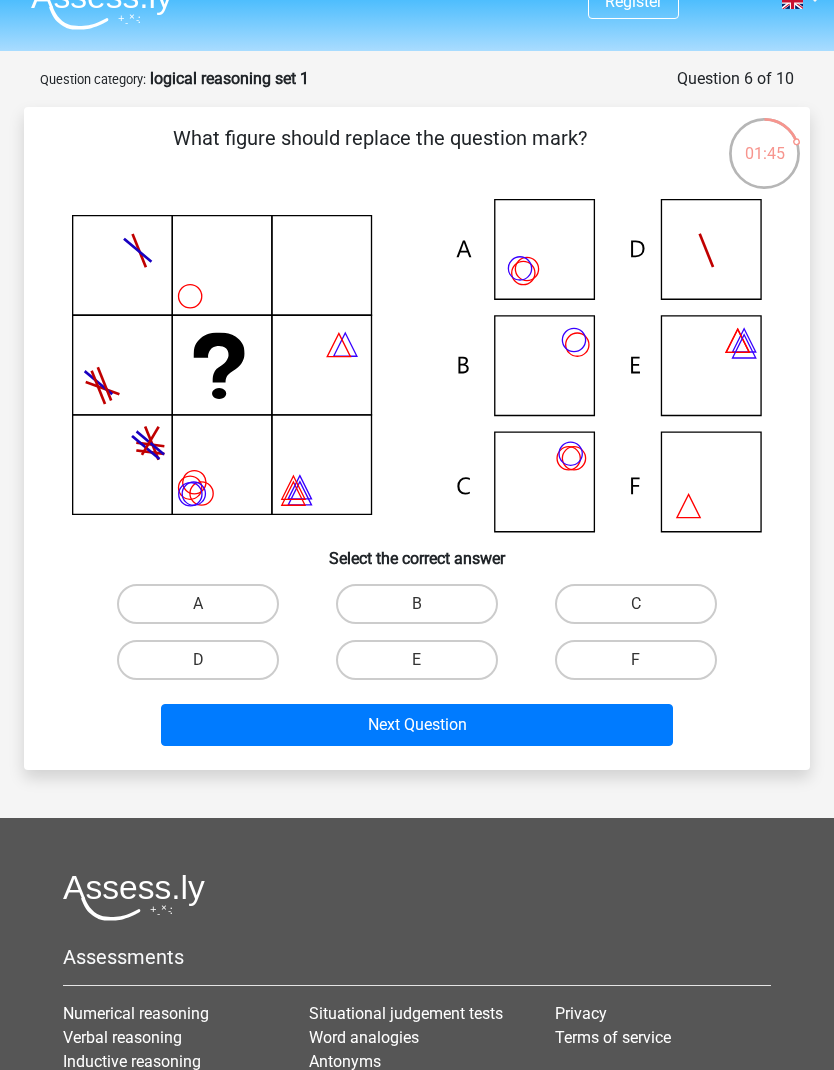 click 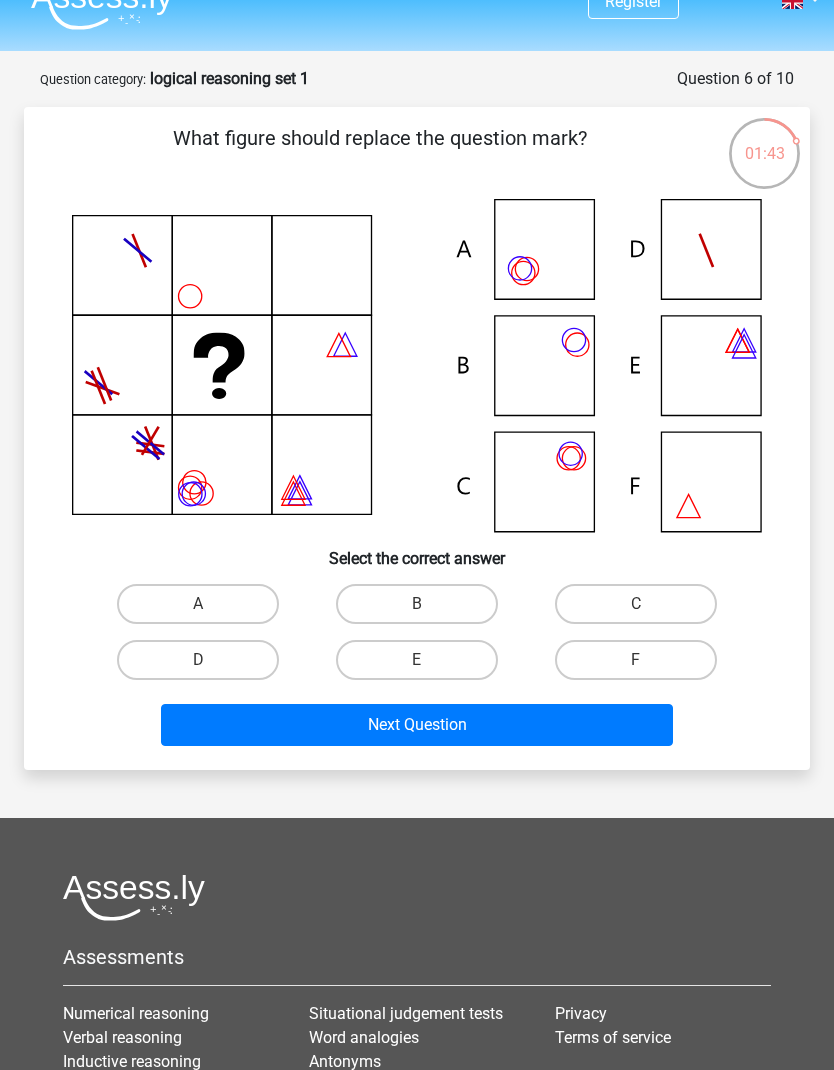 click on "B" at bounding box center (417, 604) 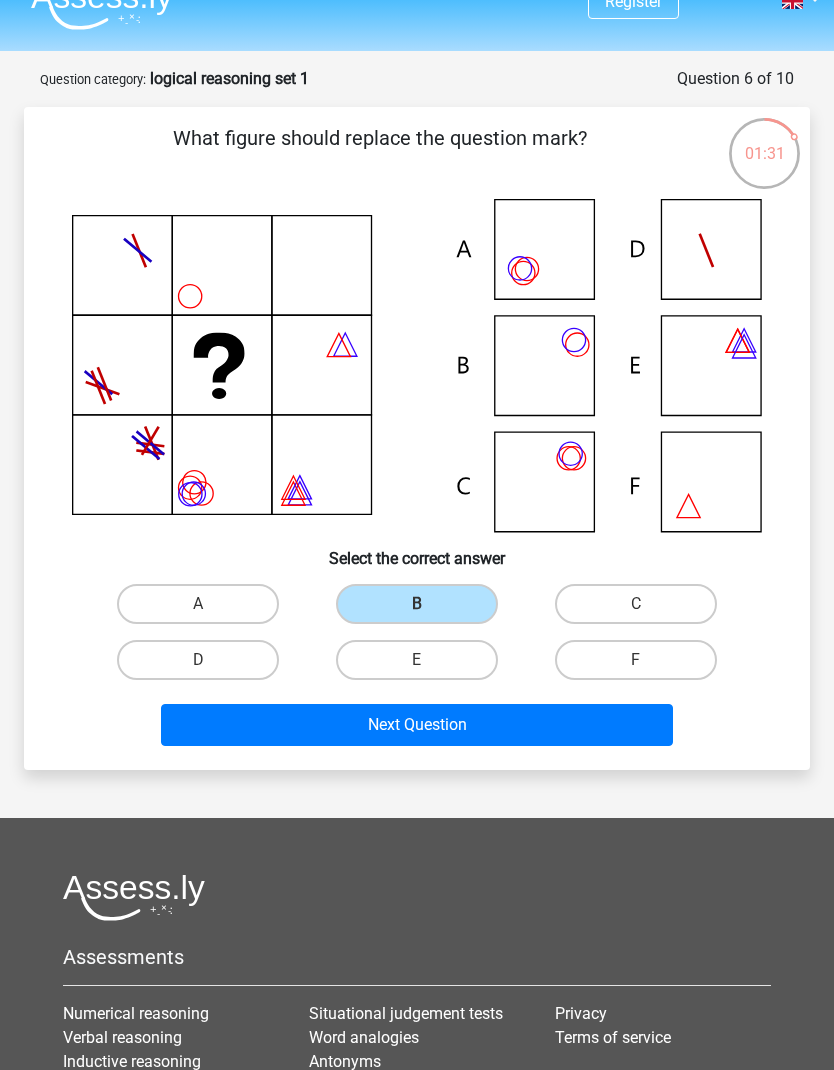 click 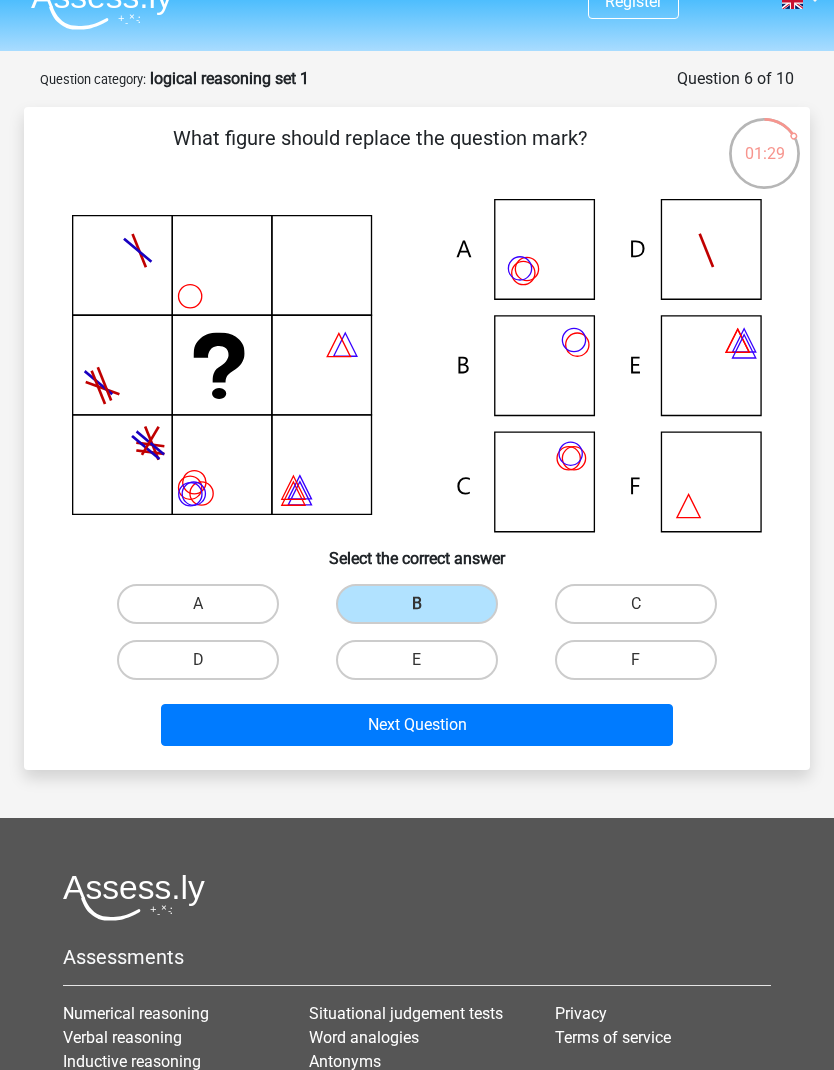 click on "C" at bounding box center (636, 604) 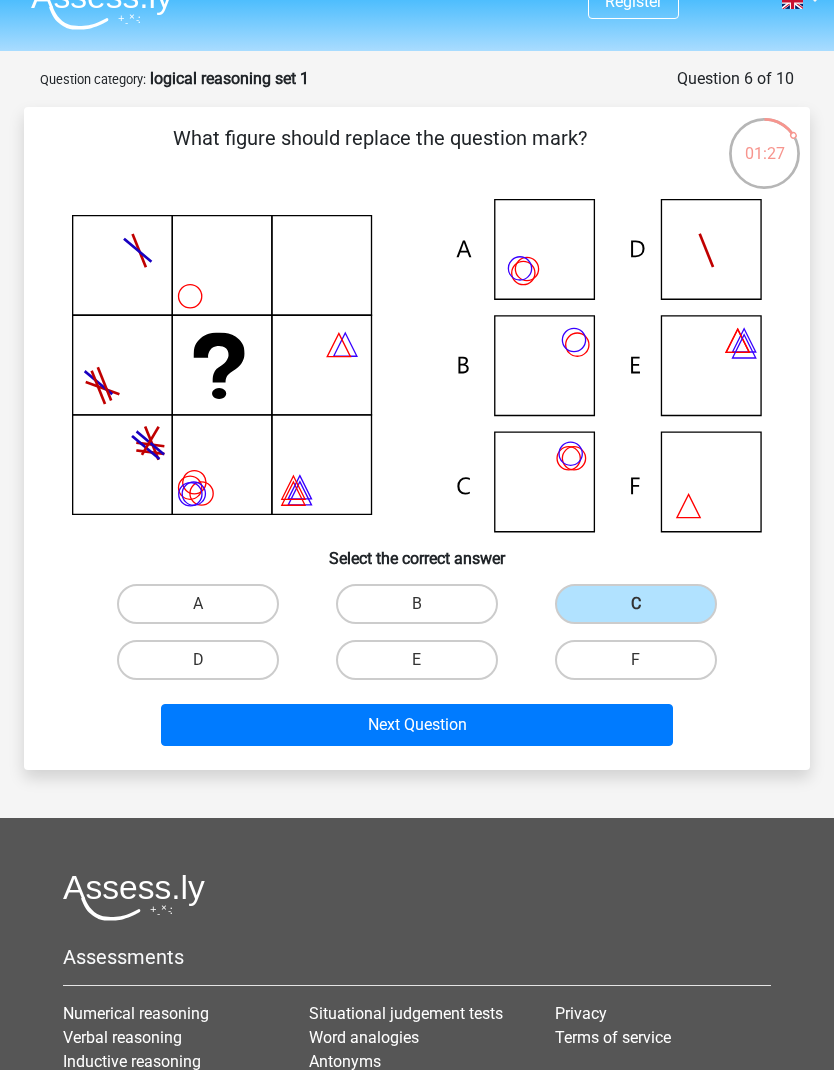 click on "Next Question" at bounding box center [417, 725] 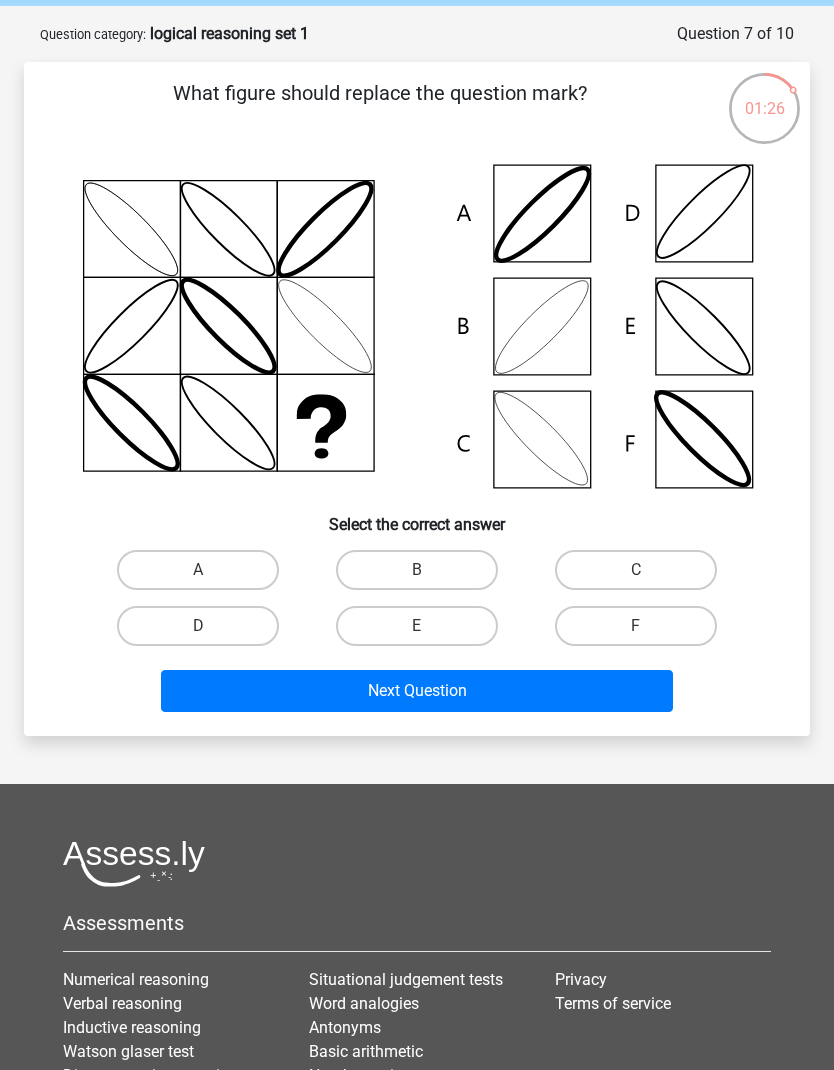 scroll, scrollTop: 24, scrollLeft: 0, axis: vertical 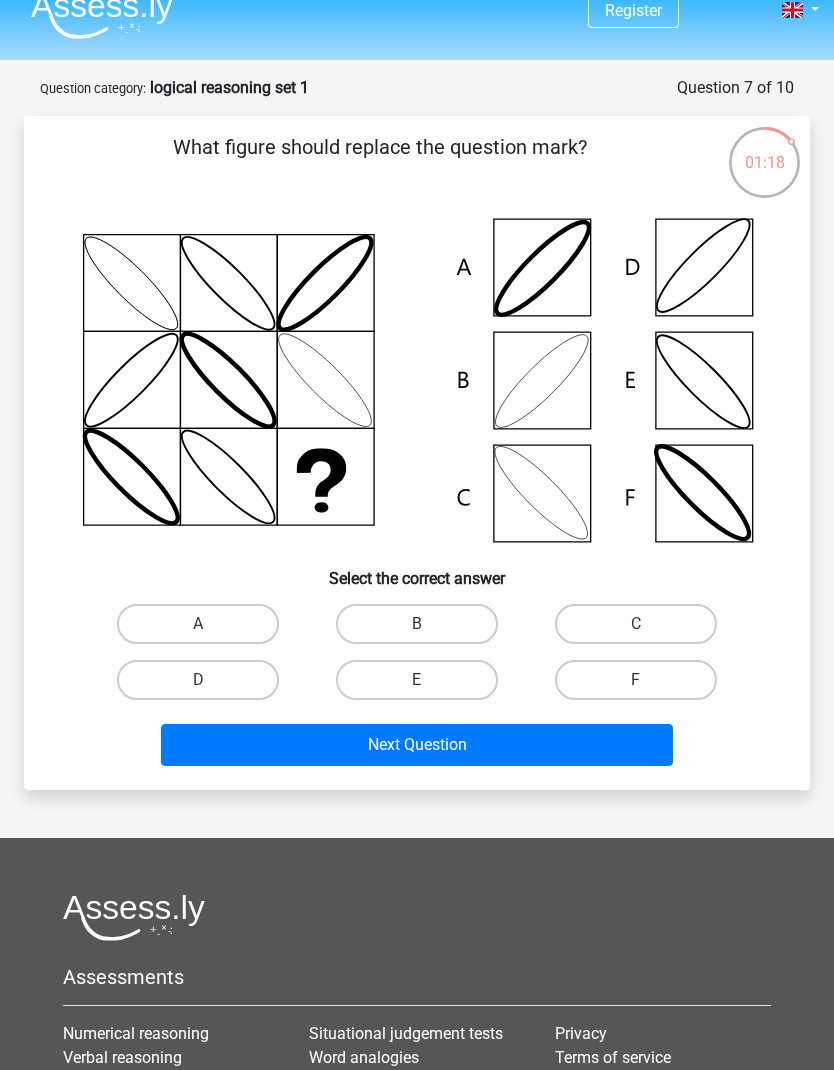click 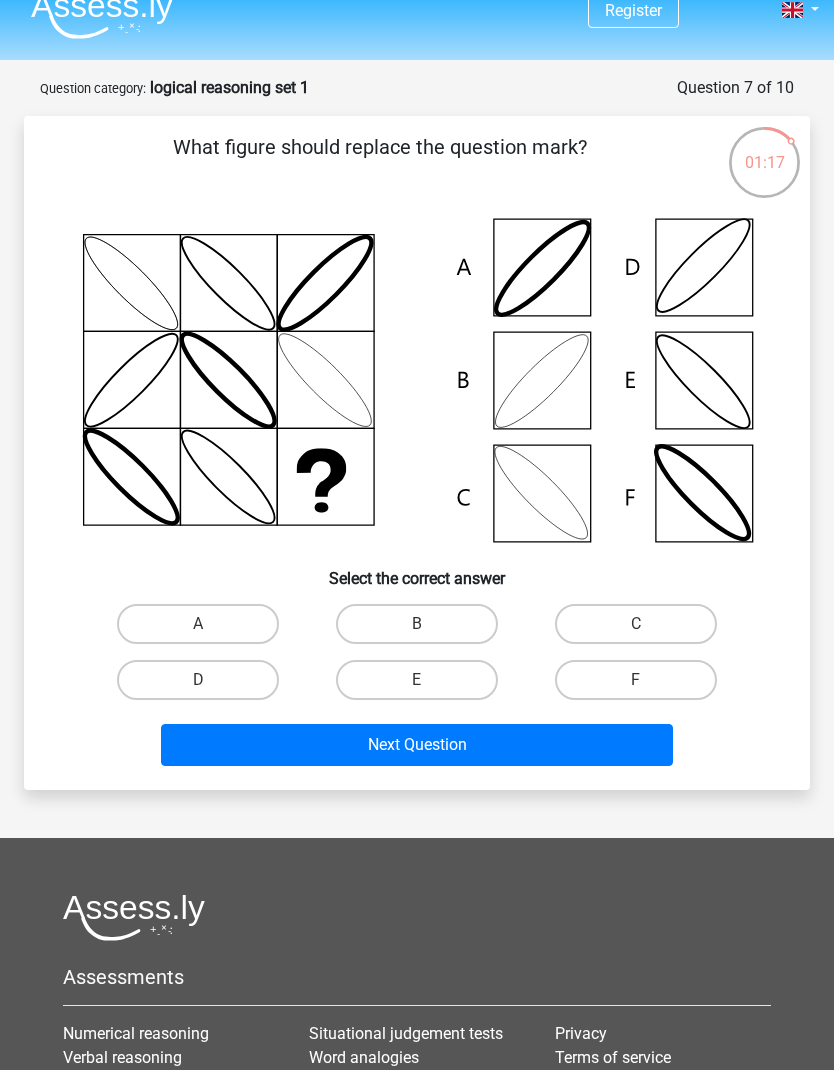 click on "B" at bounding box center [417, 624] 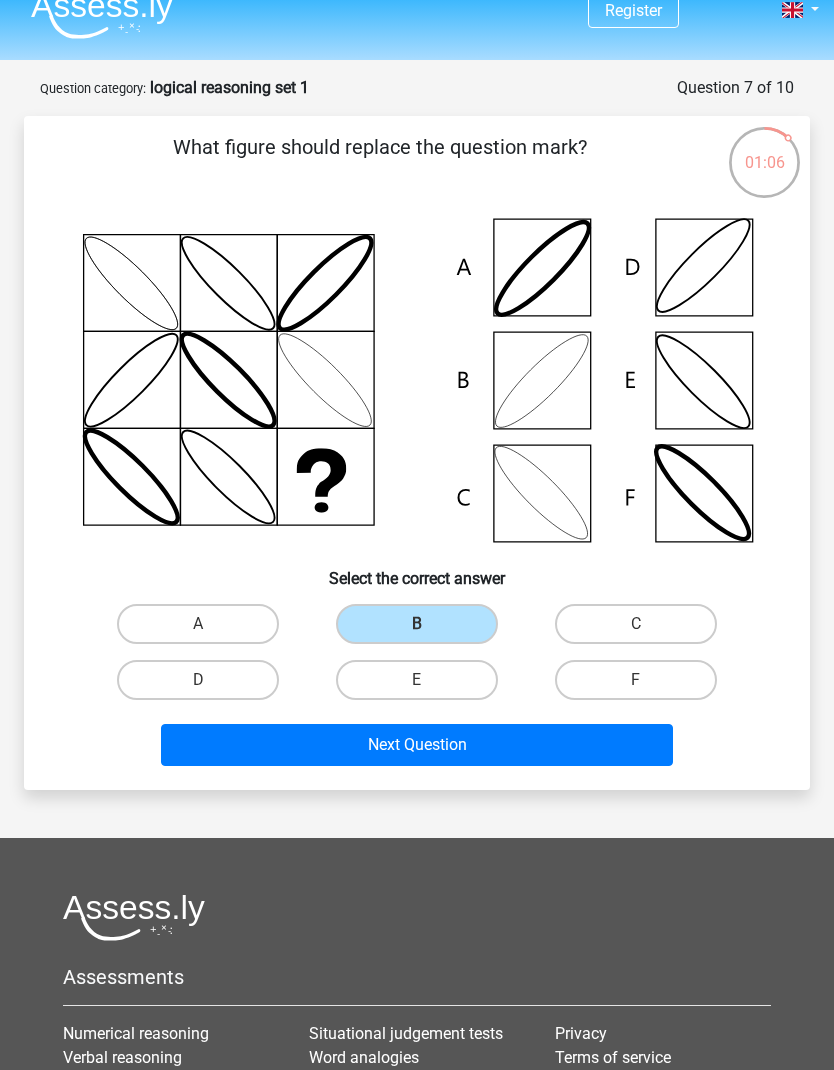click on "Next Question" at bounding box center (417, 745) 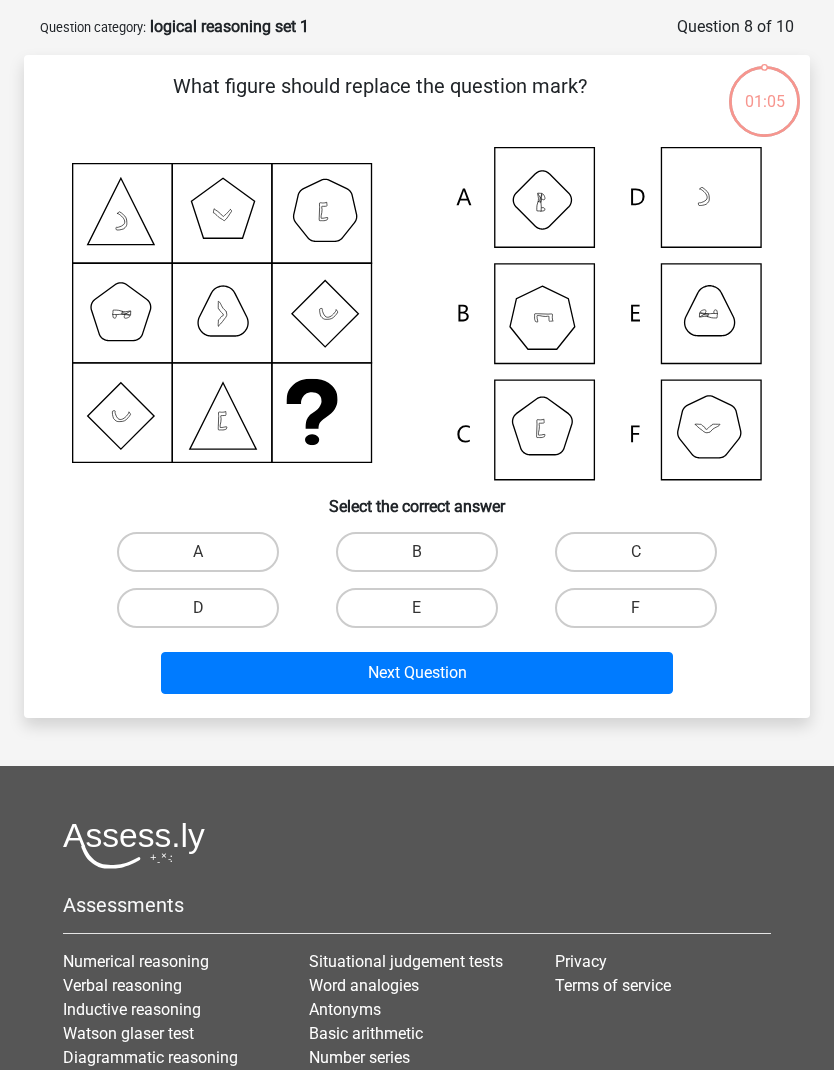 scroll, scrollTop: 9, scrollLeft: 0, axis: vertical 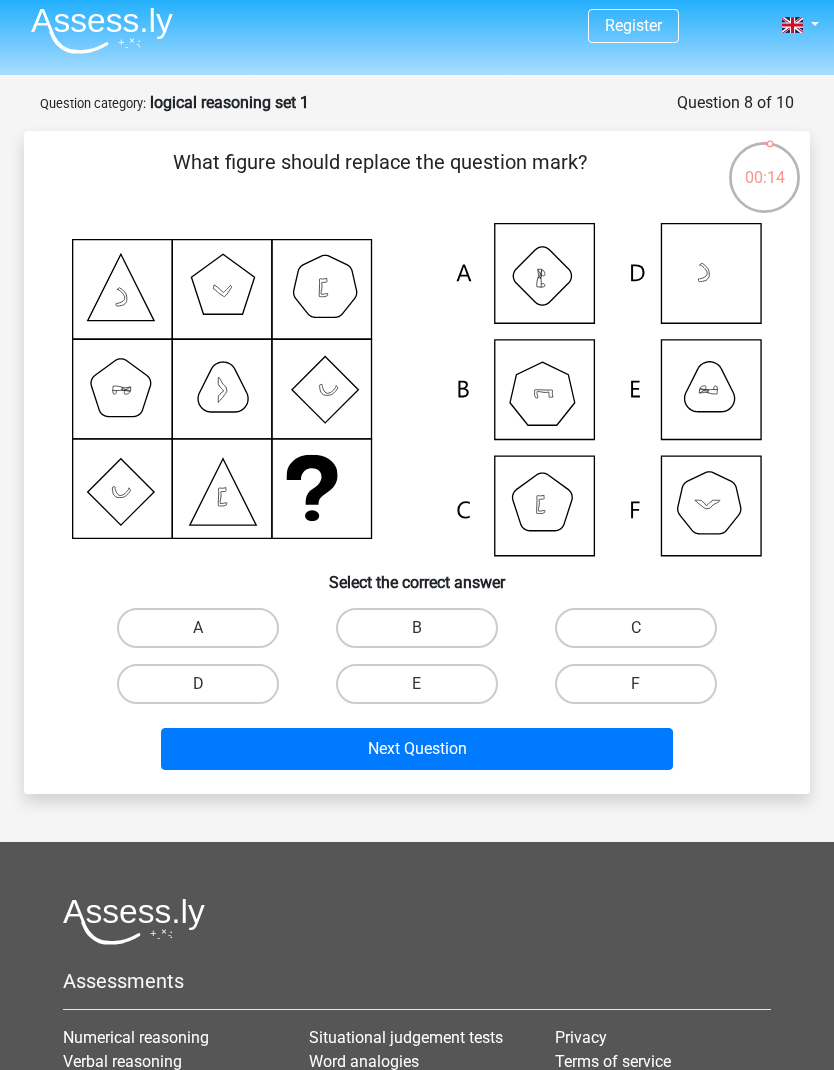 click 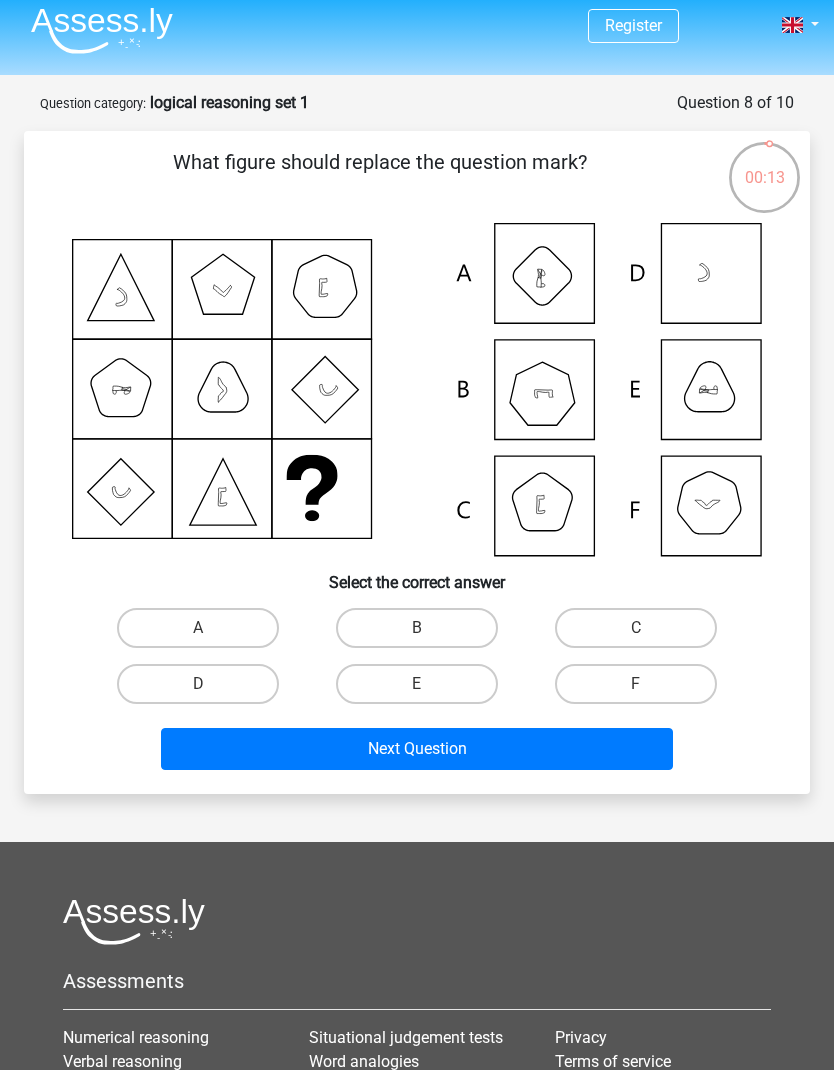 click 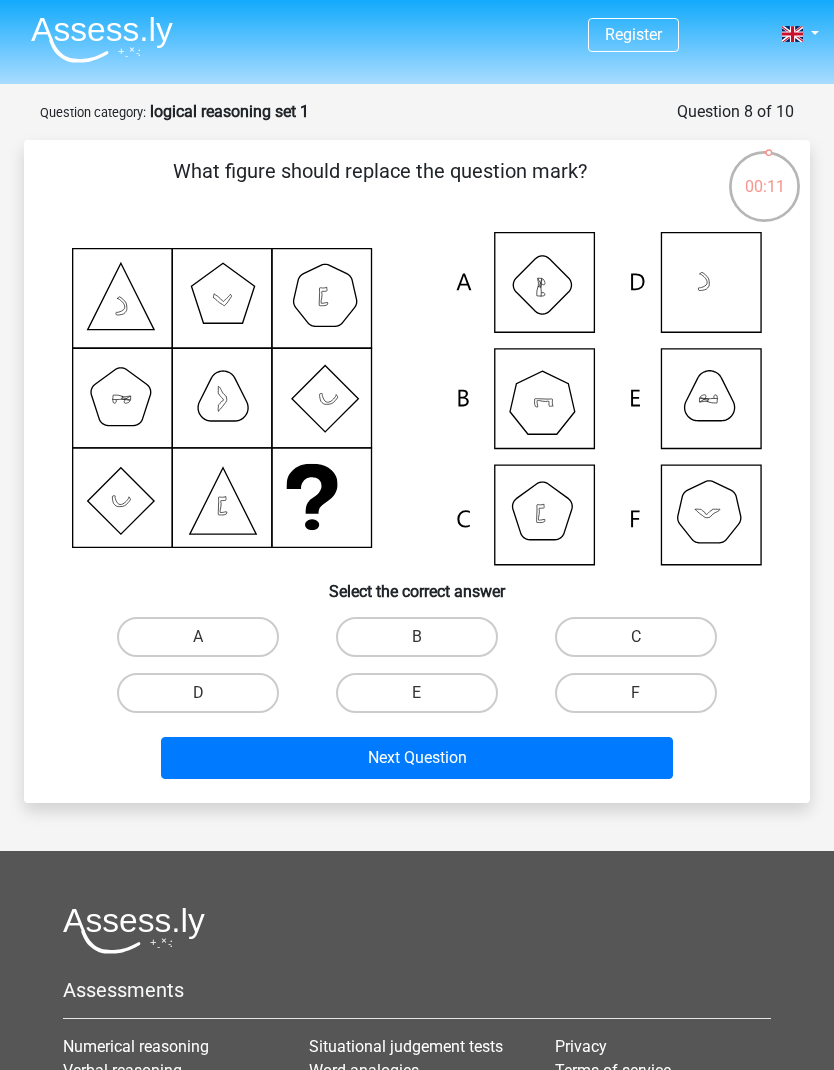 click on "A" at bounding box center (198, 637) 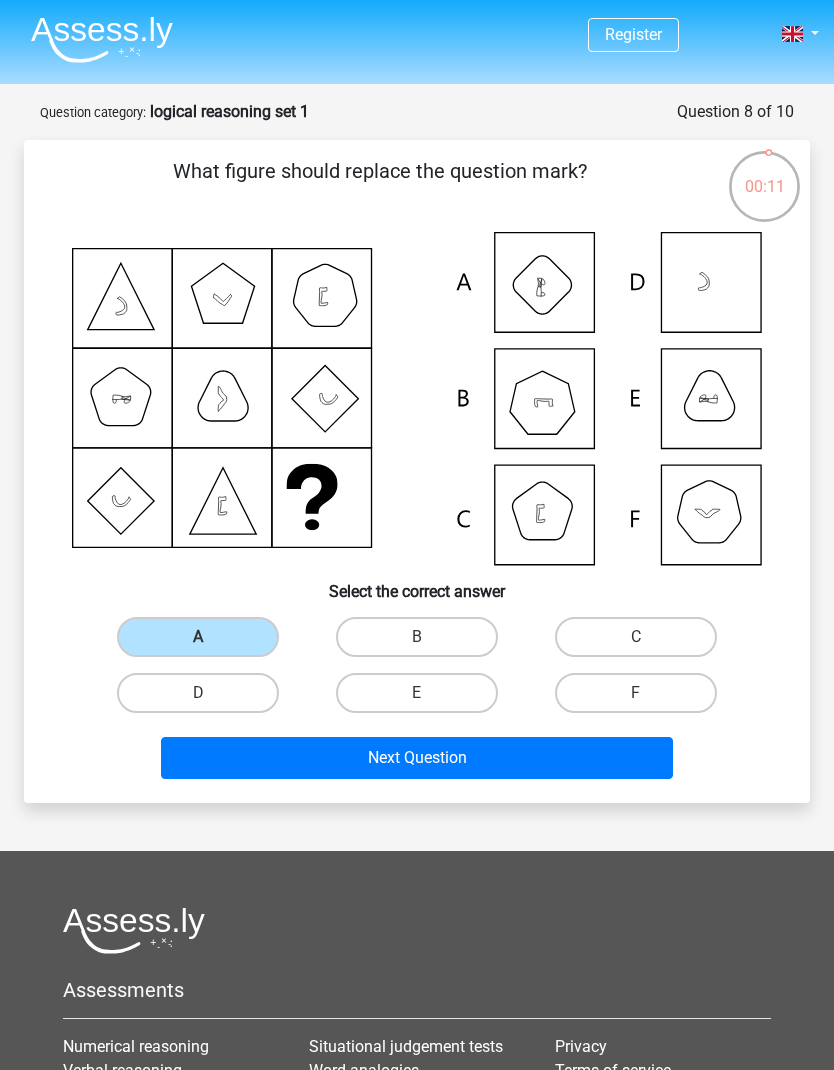 click on "A" at bounding box center (204, 643) 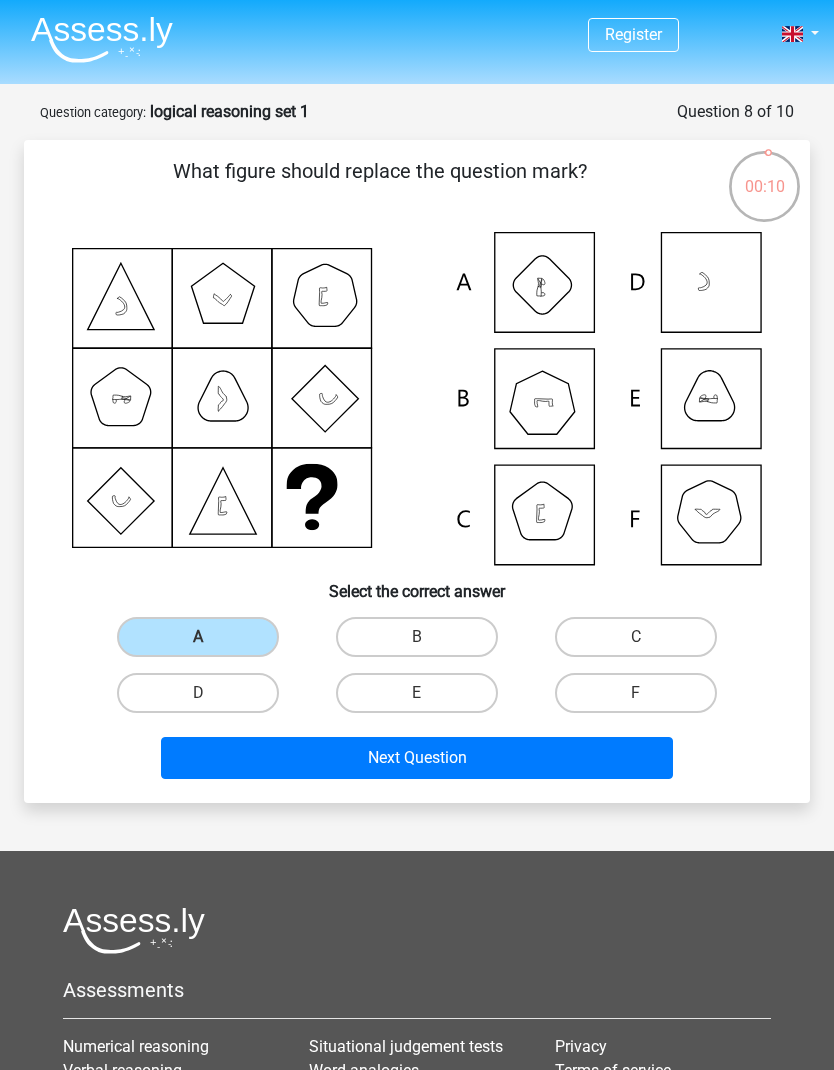 click on "Next Question" at bounding box center (417, 758) 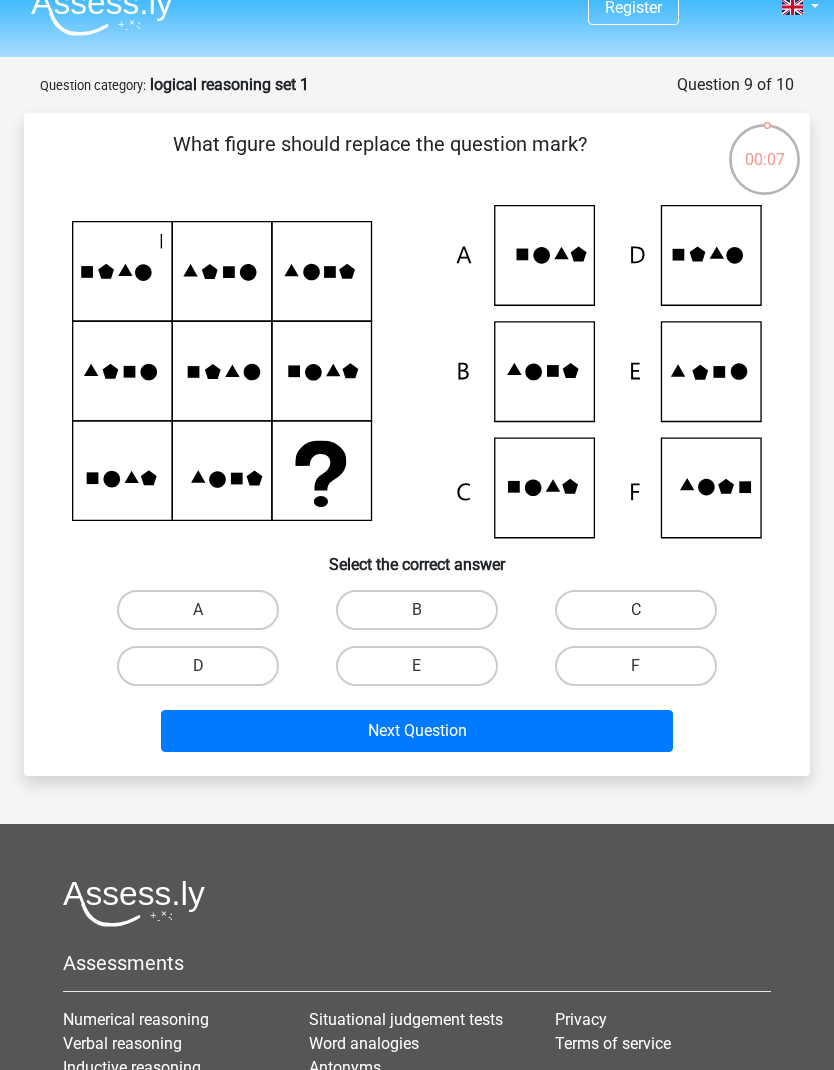 scroll, scrollTop: 24, scrollLeft: 0, axis: vertical 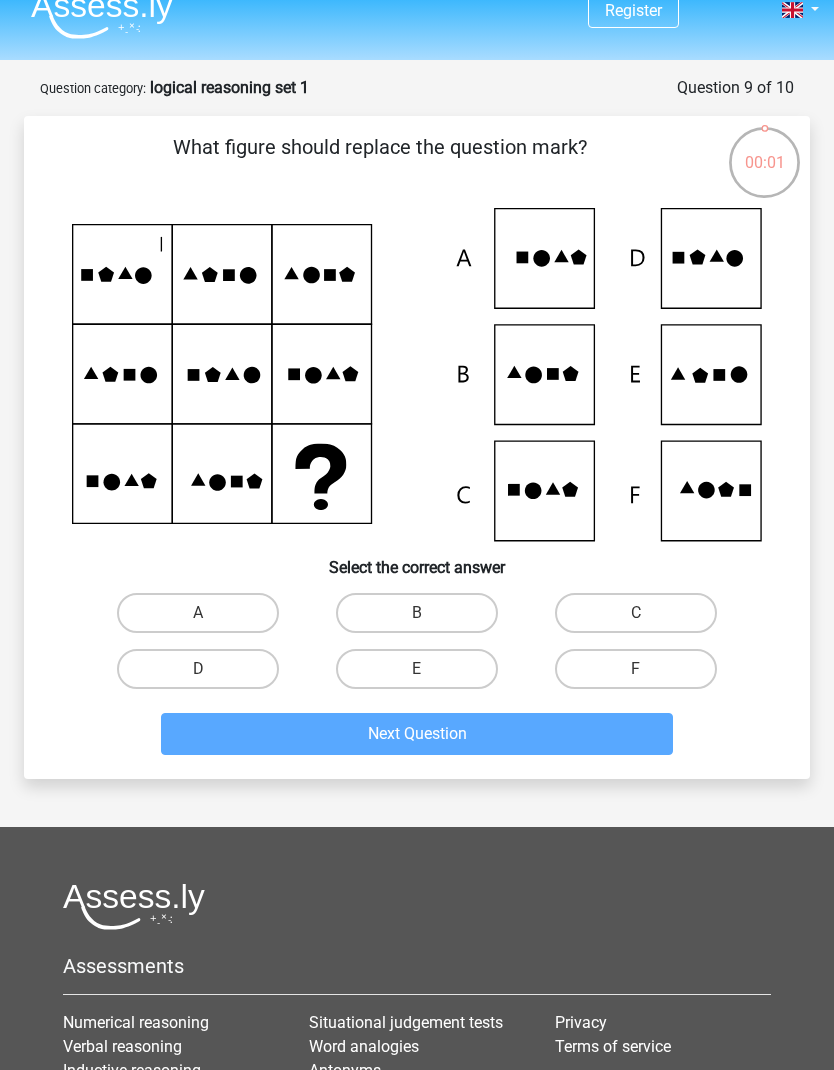 click 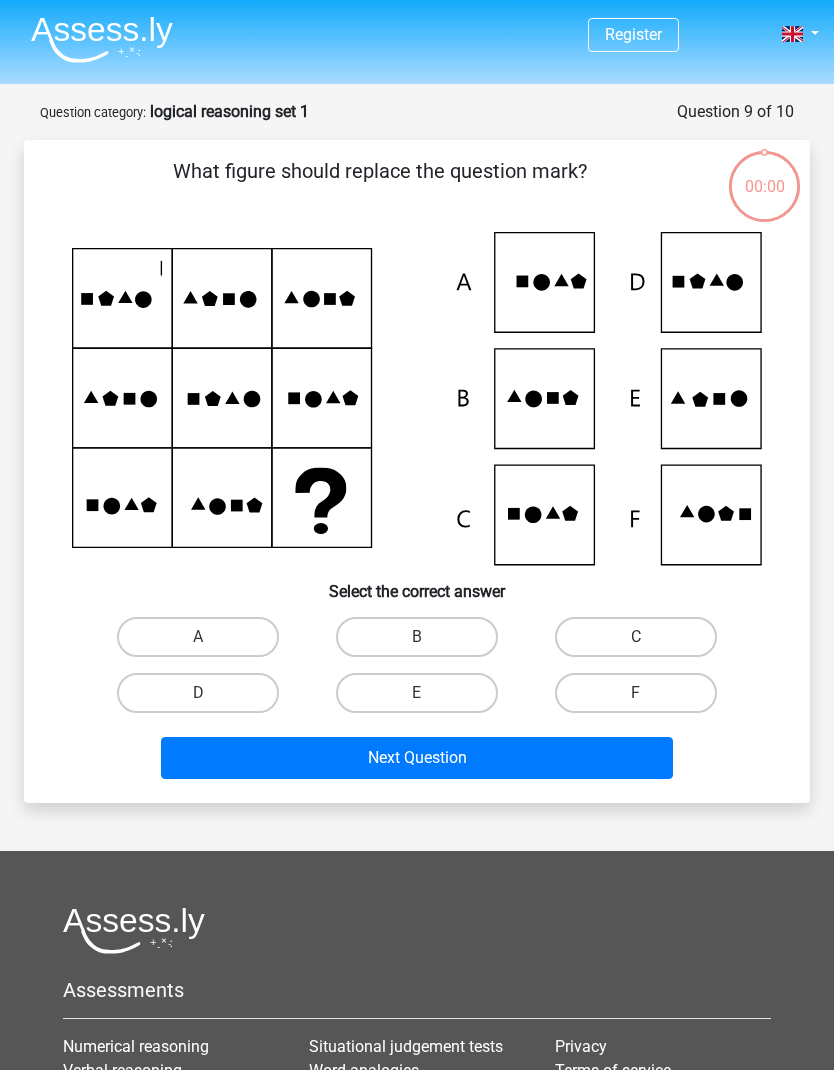 scroll, scrollTop: 24, scrollLeft: 0, axis: vertical 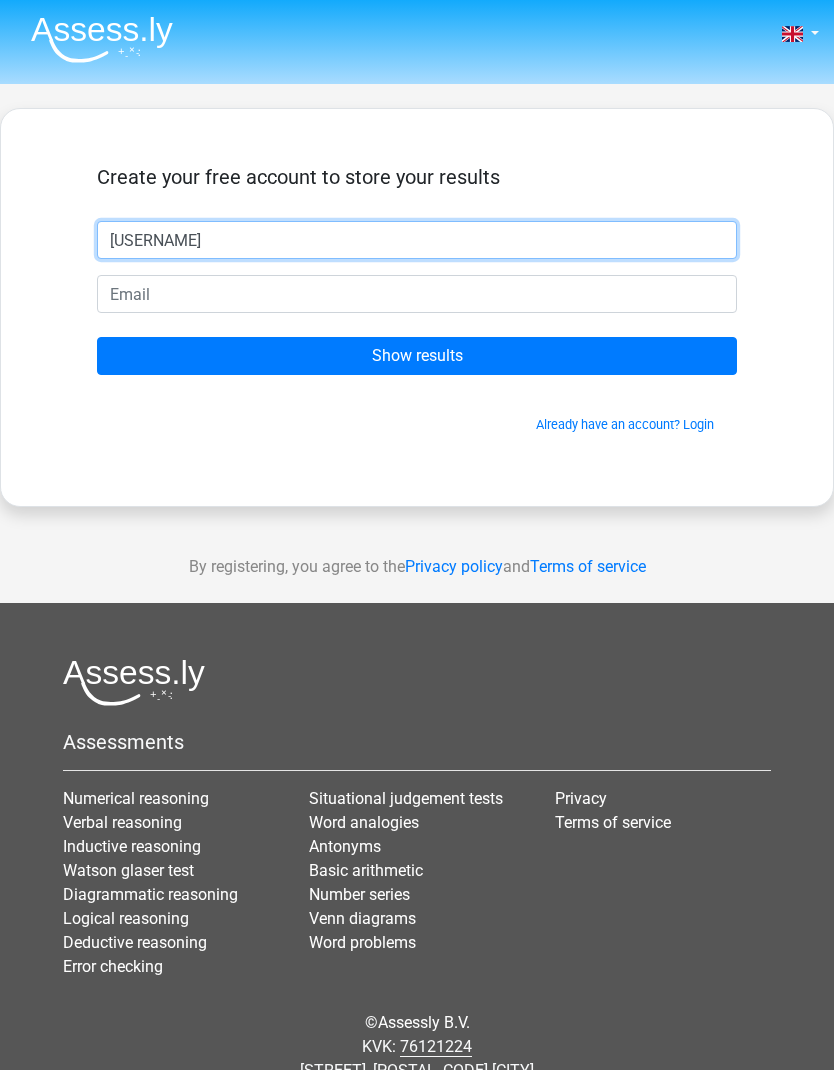 type on "[USERNAME]" 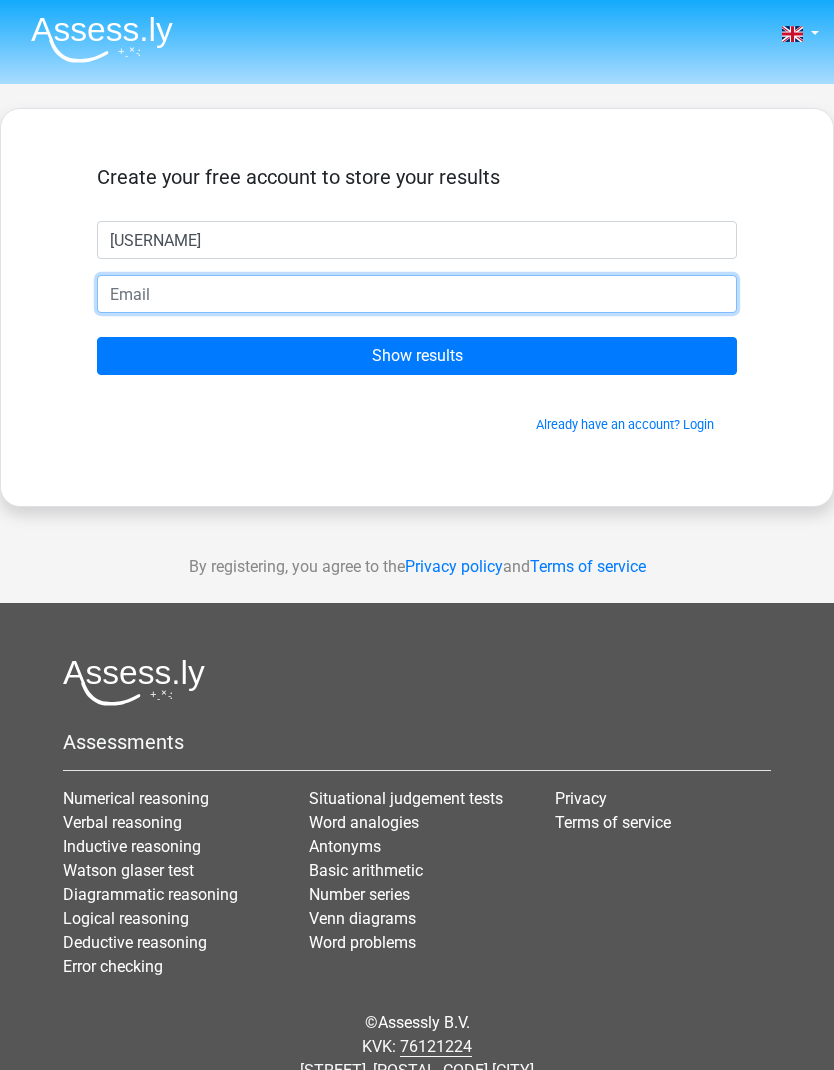 click at bounding box center (417, 294) 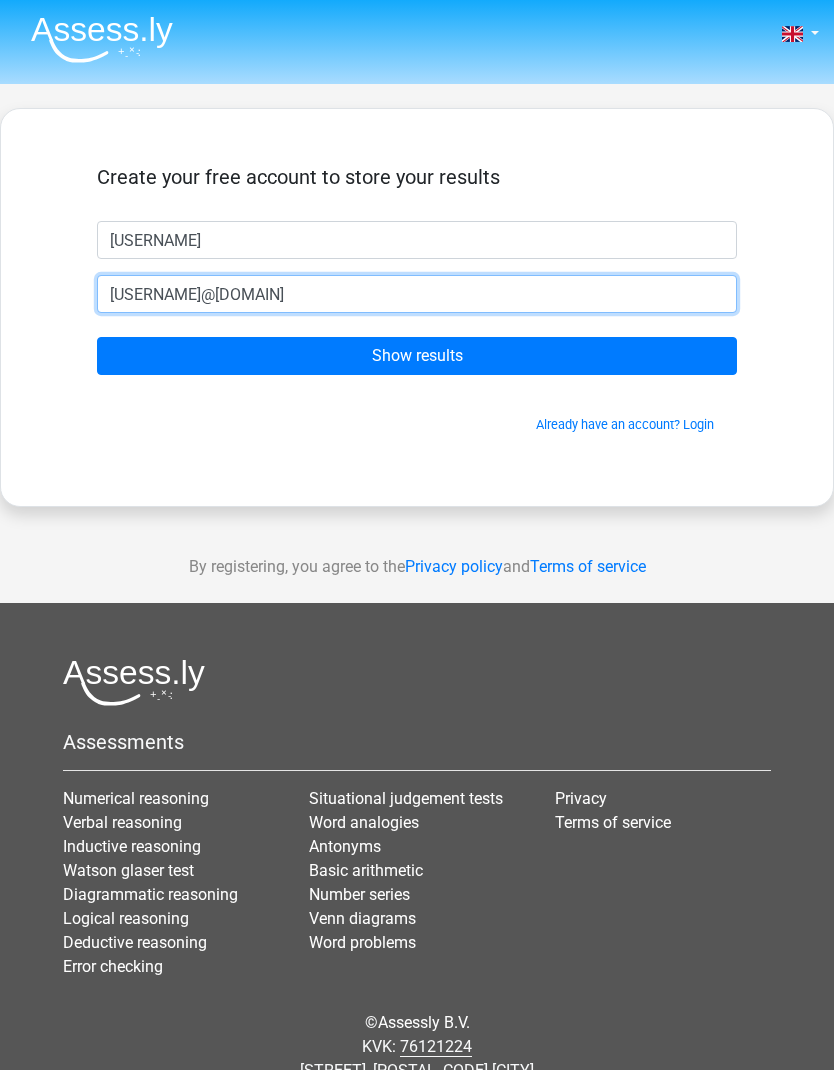 type on "emmy1027@hotmaik" 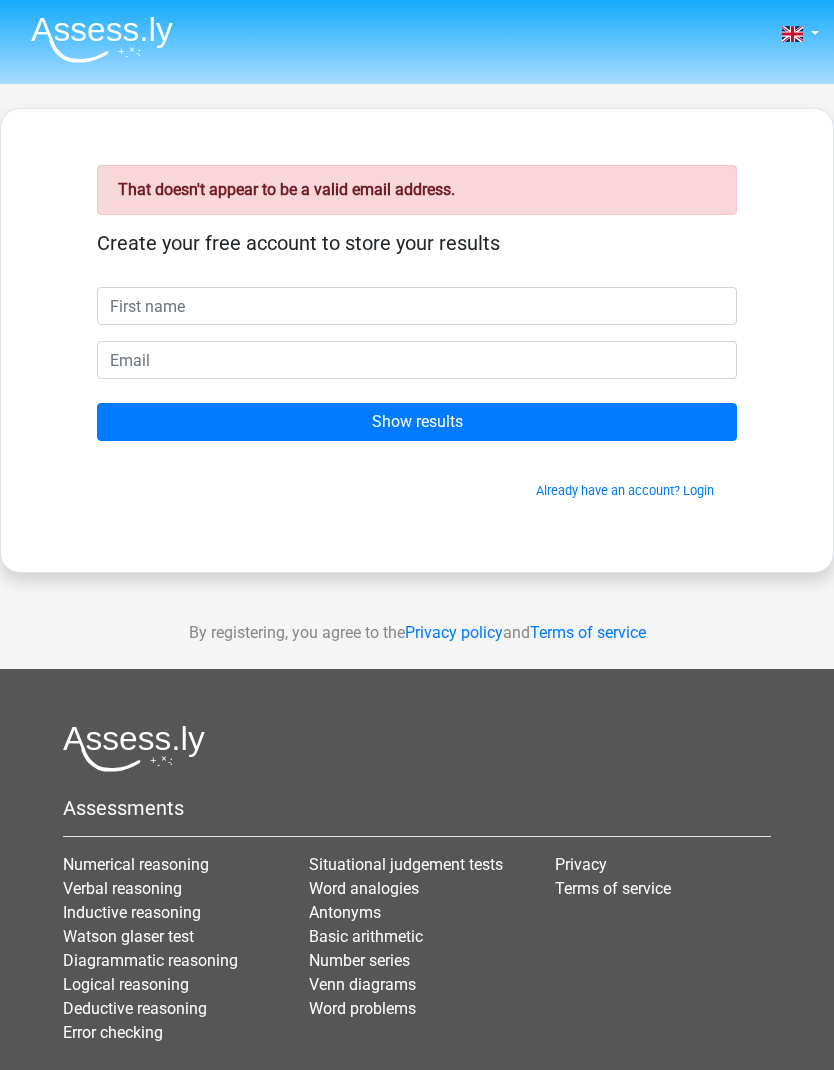 scroll, scrollTop: 0, scrollLeft: 0, axis: both 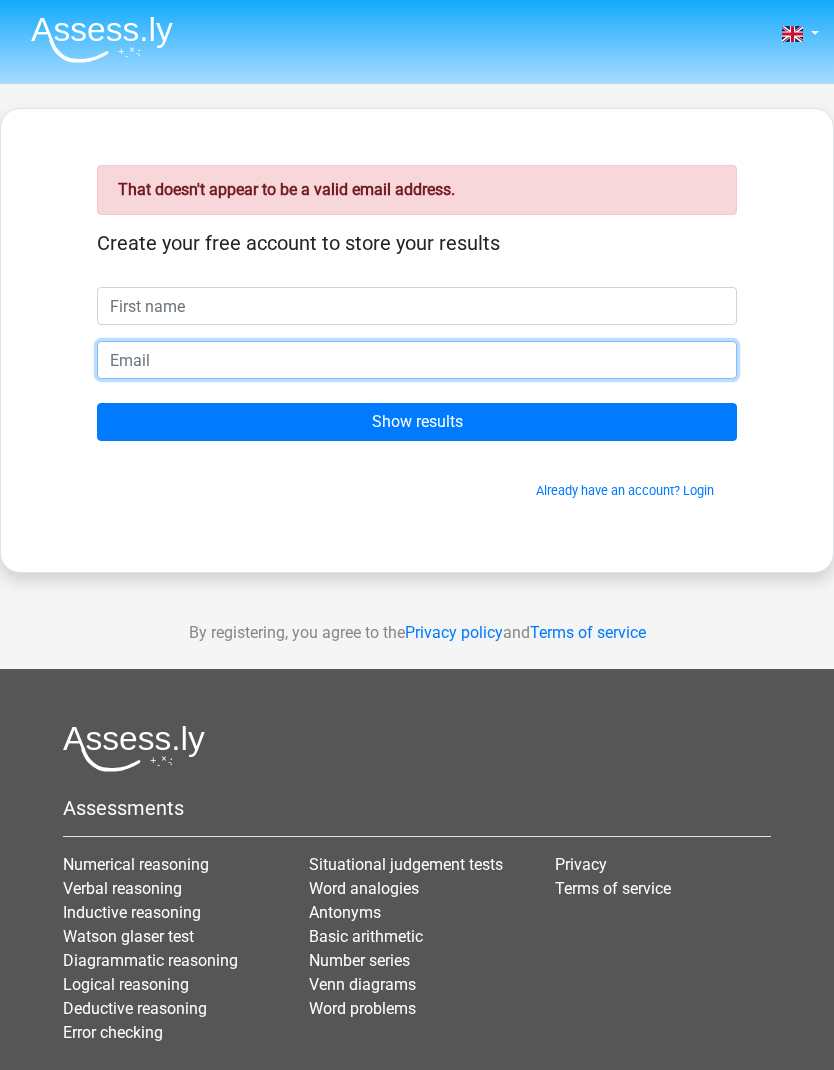 click at bounding box center [417, 360] 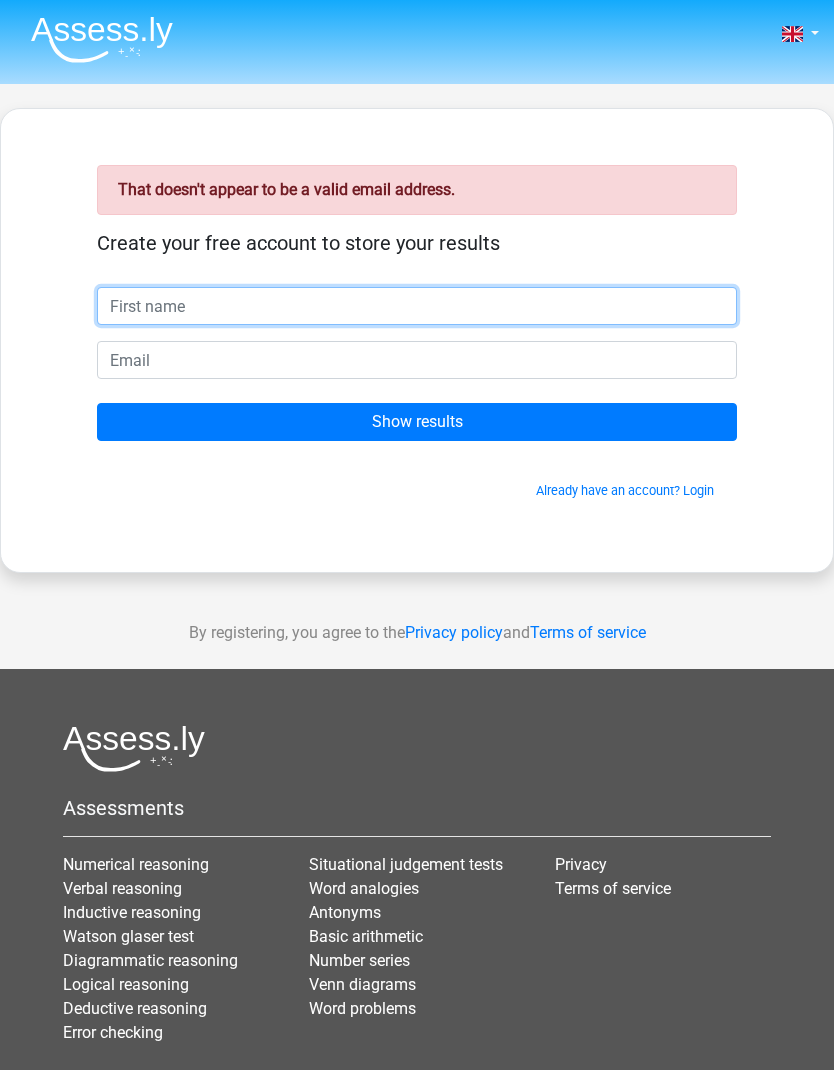 click at bounding box center [417, 306] 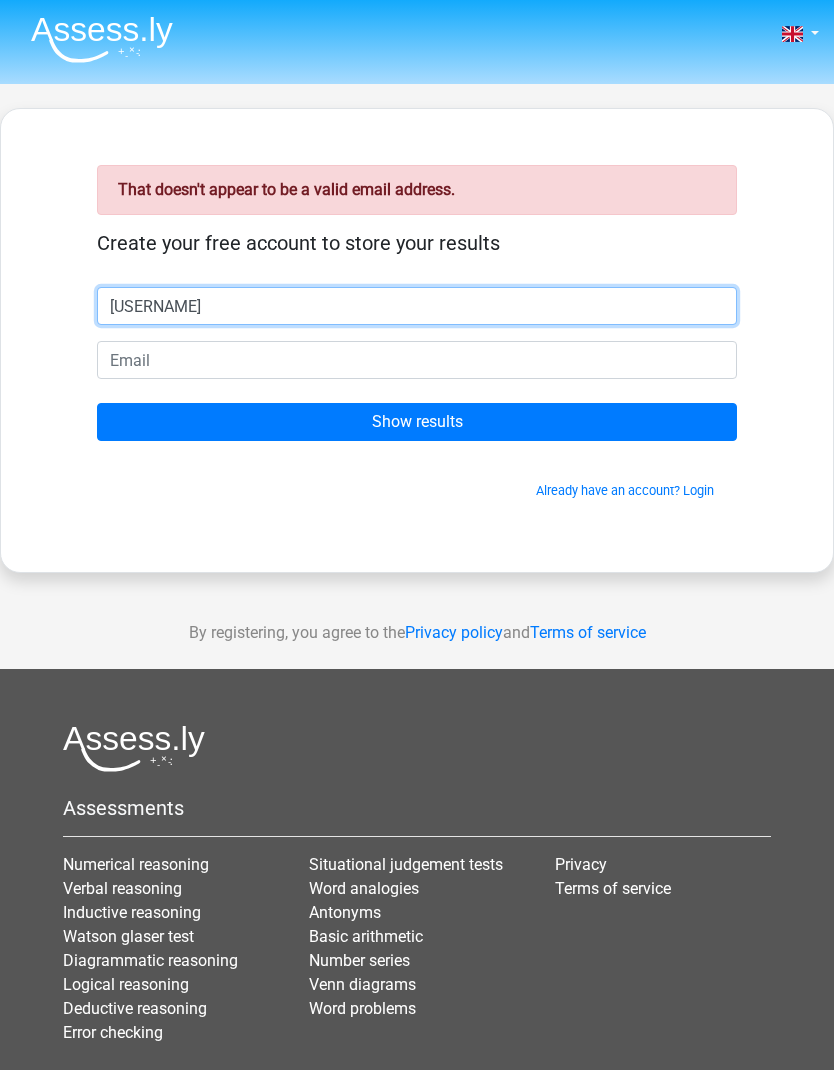 type on "Em" 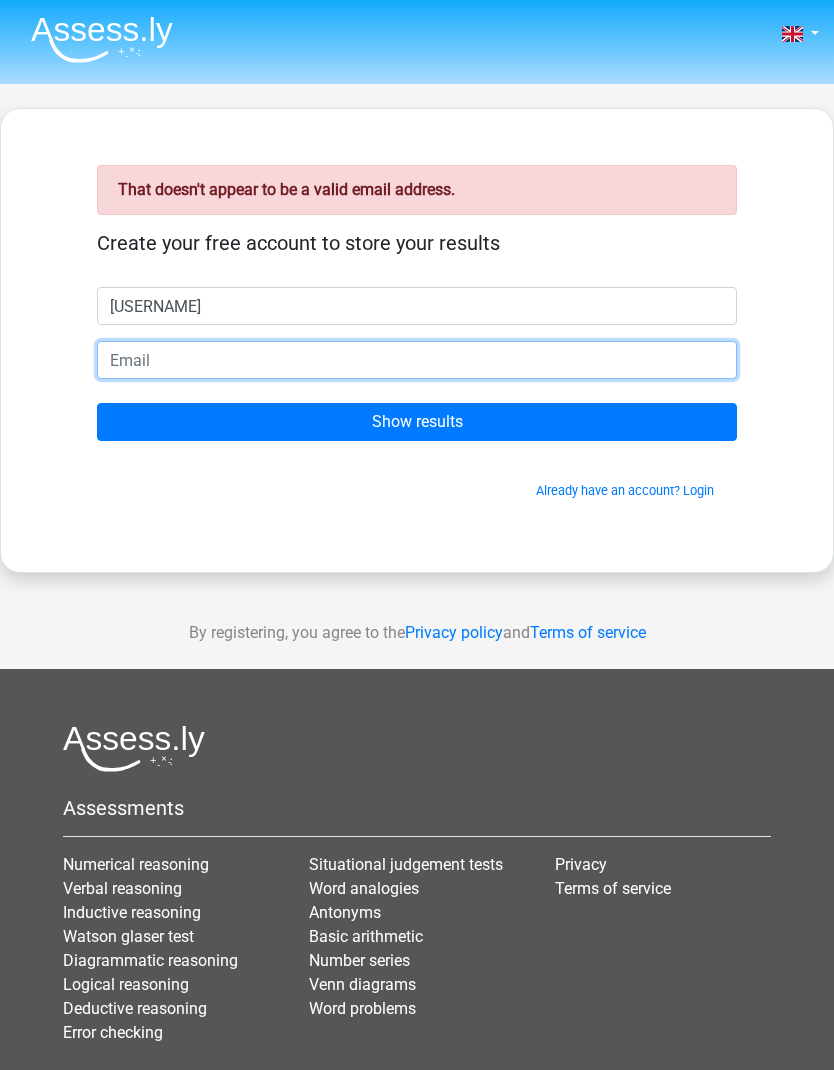 click at bounding box center [417, 360] 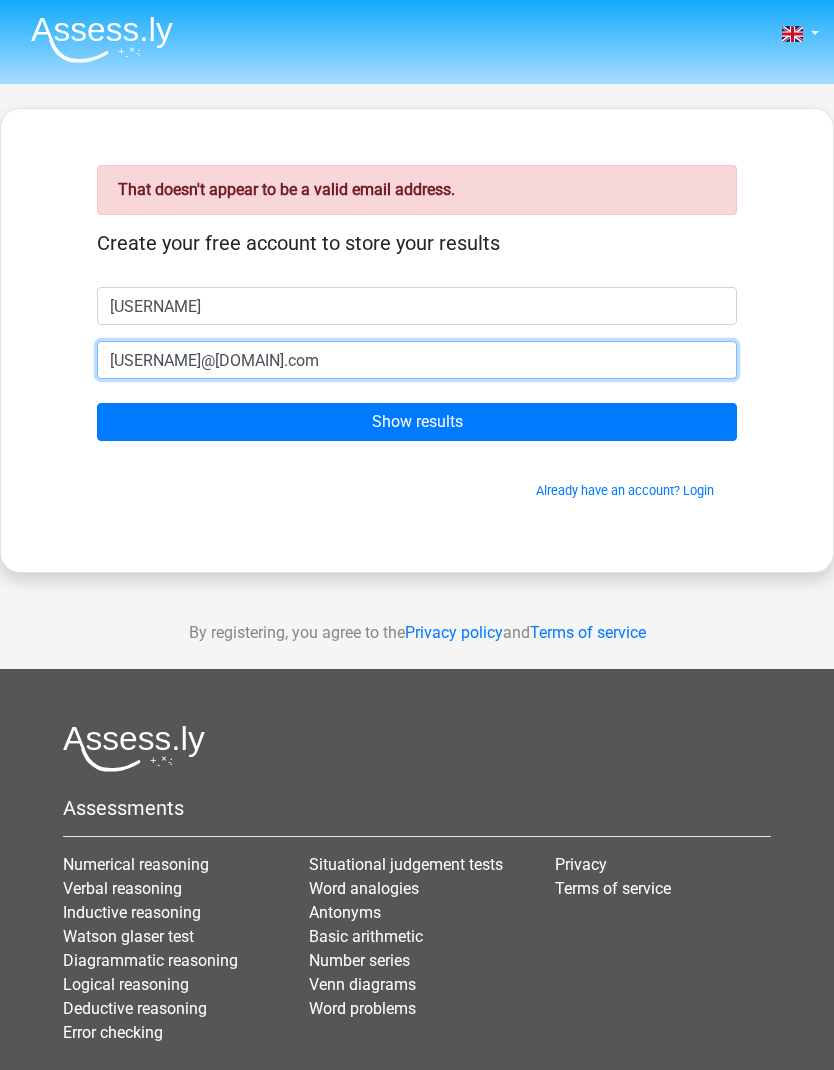 type on "[USERNAME]@[example.com]" 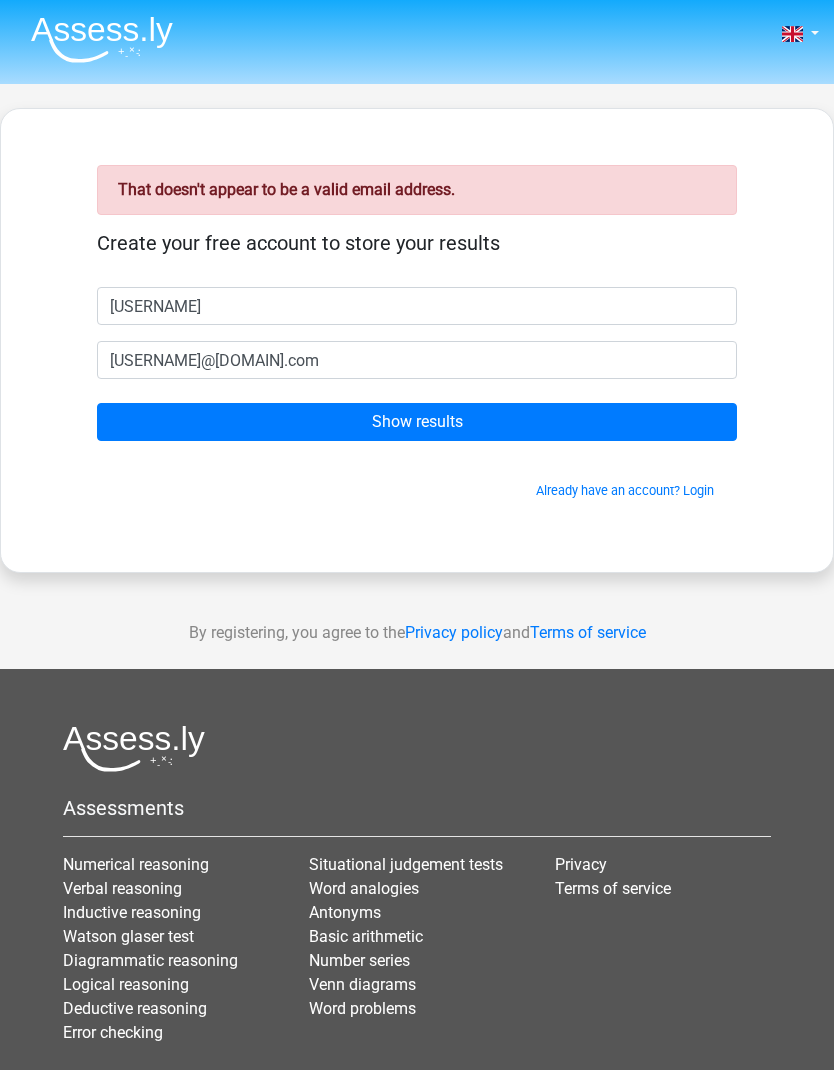 click on "Show results" at bounding box center (417, 422) 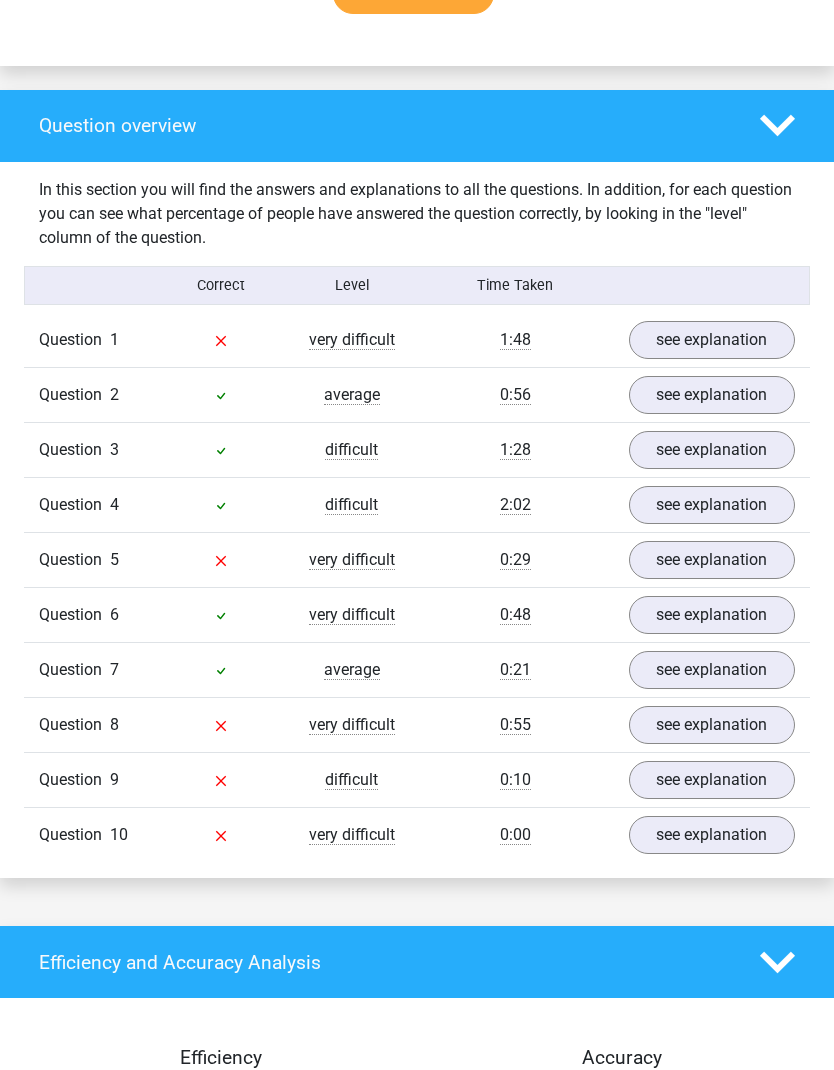 scroll, scrollTop: 1399, scrollLeft: 0, axis: vertical 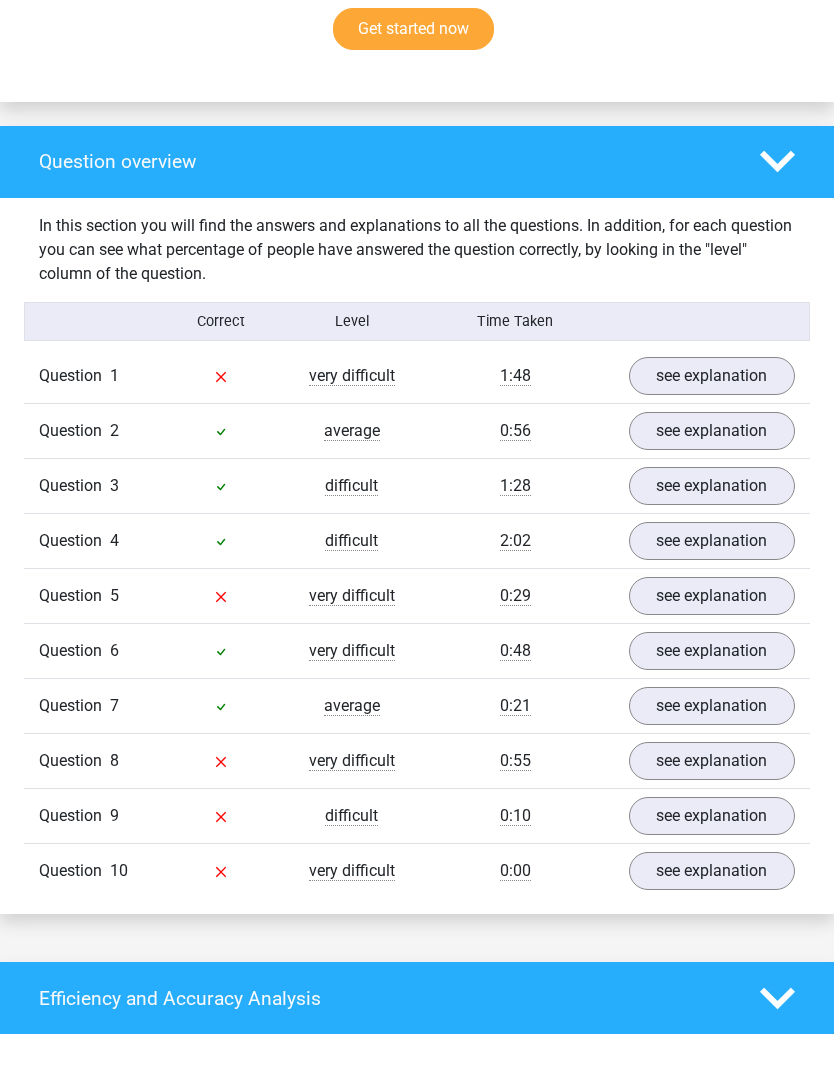 click on "see explanation" at bounding box center [712, 376] 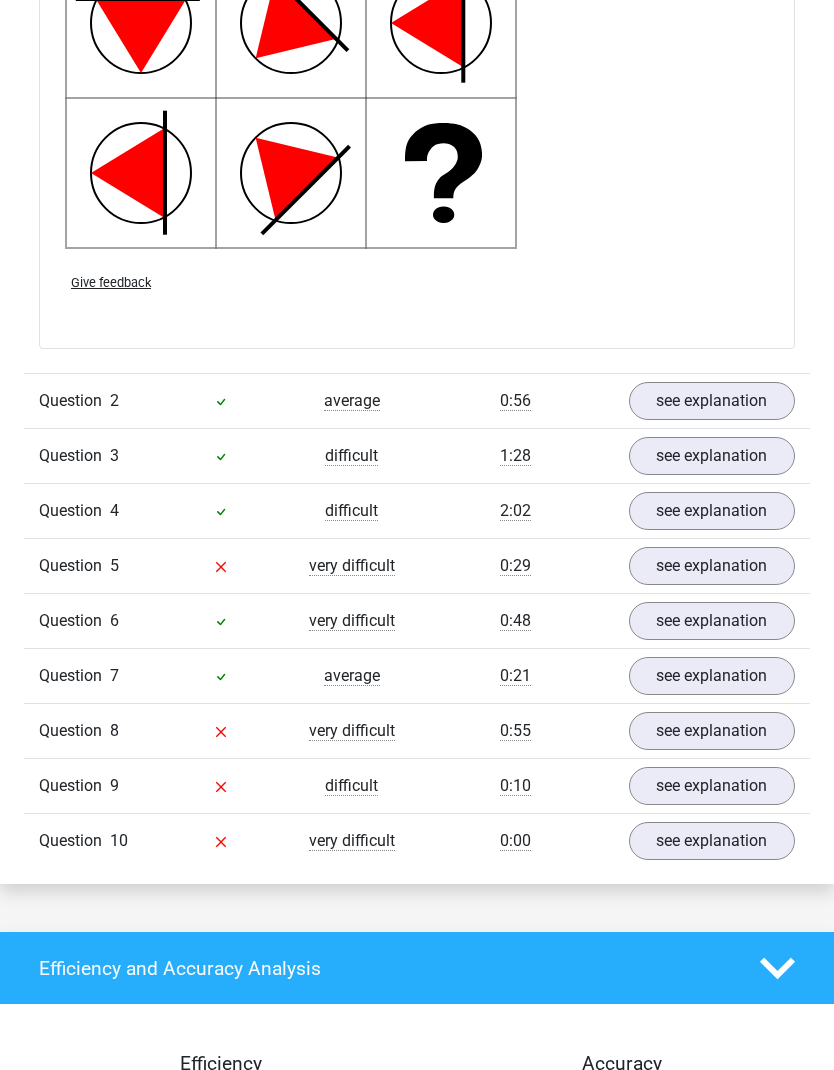 scroll, scrollTop: 2718, scrollLeft: 0, axis: vertical 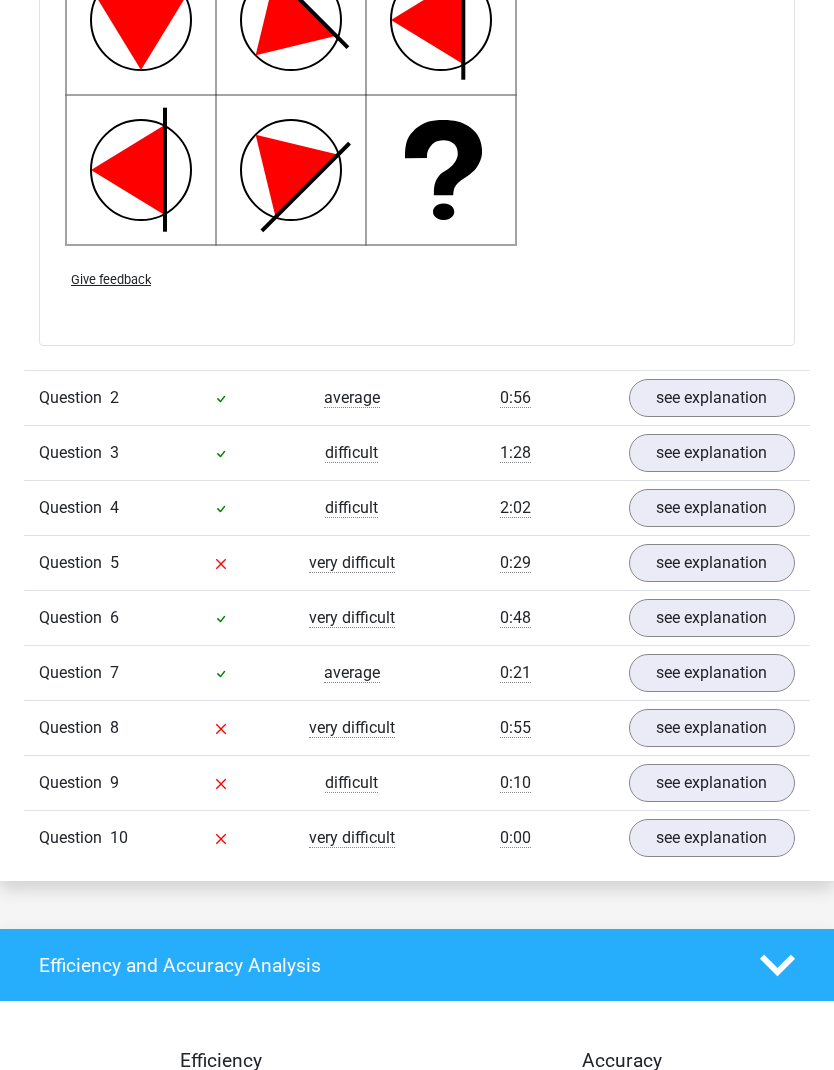 click on "see explanation" at bounding box center [712, 398] 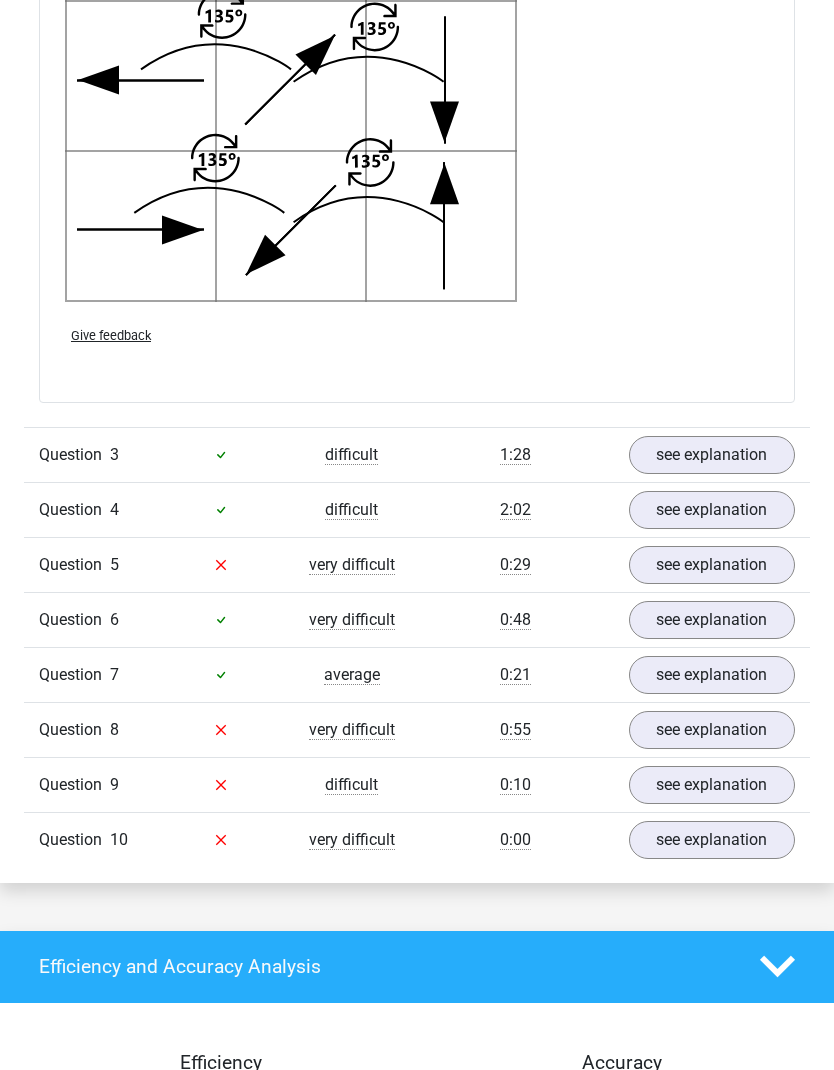 scroll, scrollTop: 3950, scrollLeft: 0, axis: vertical 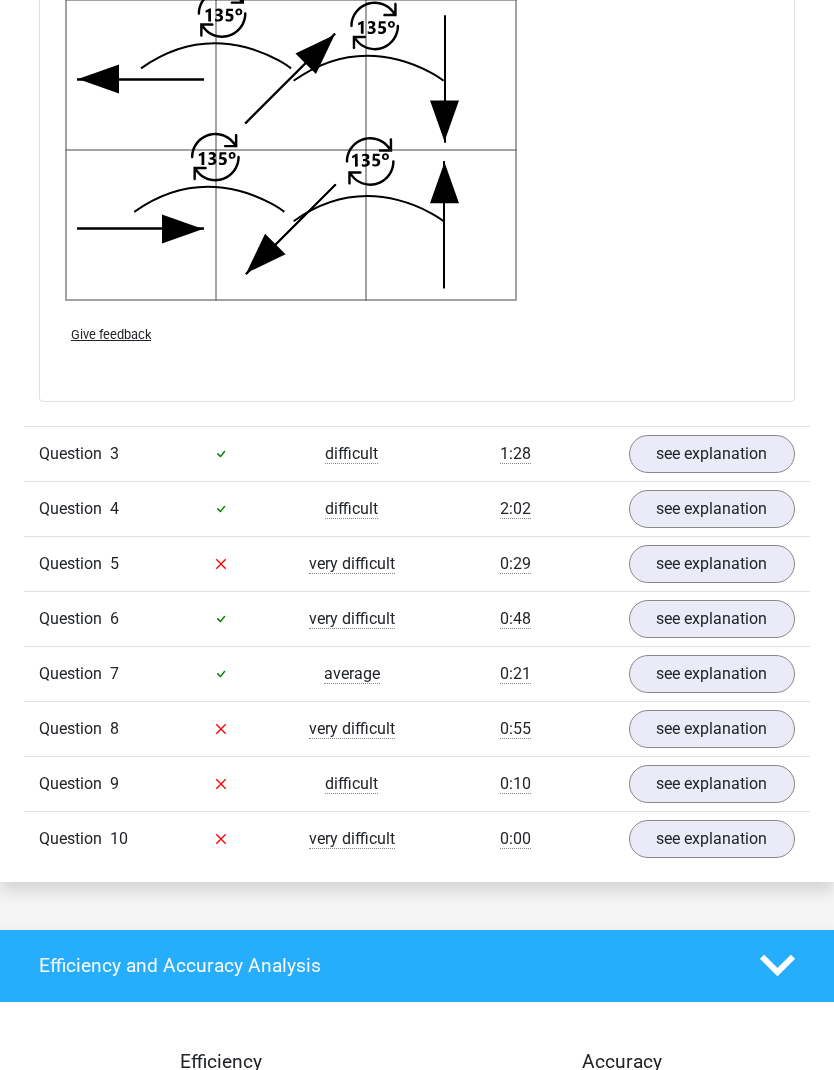 click on "see explanation" at bounding box center [712, 454] 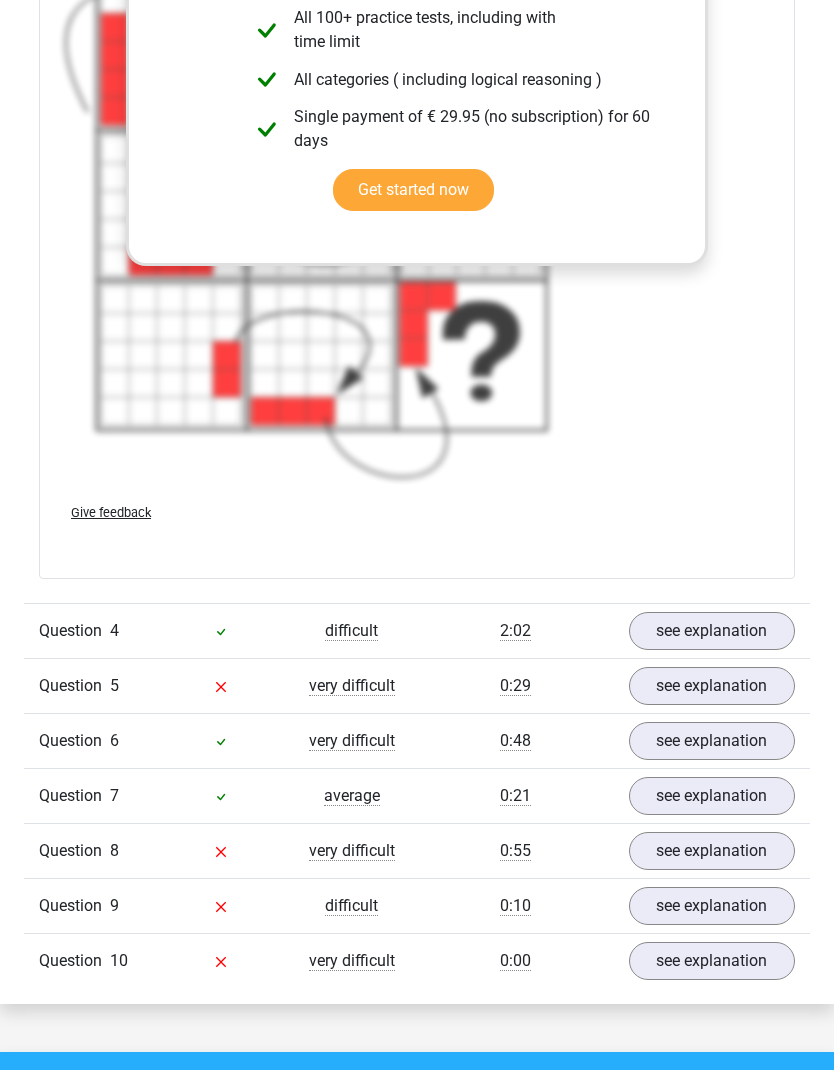 click on "see explanation" at bounding box center [712, 632] 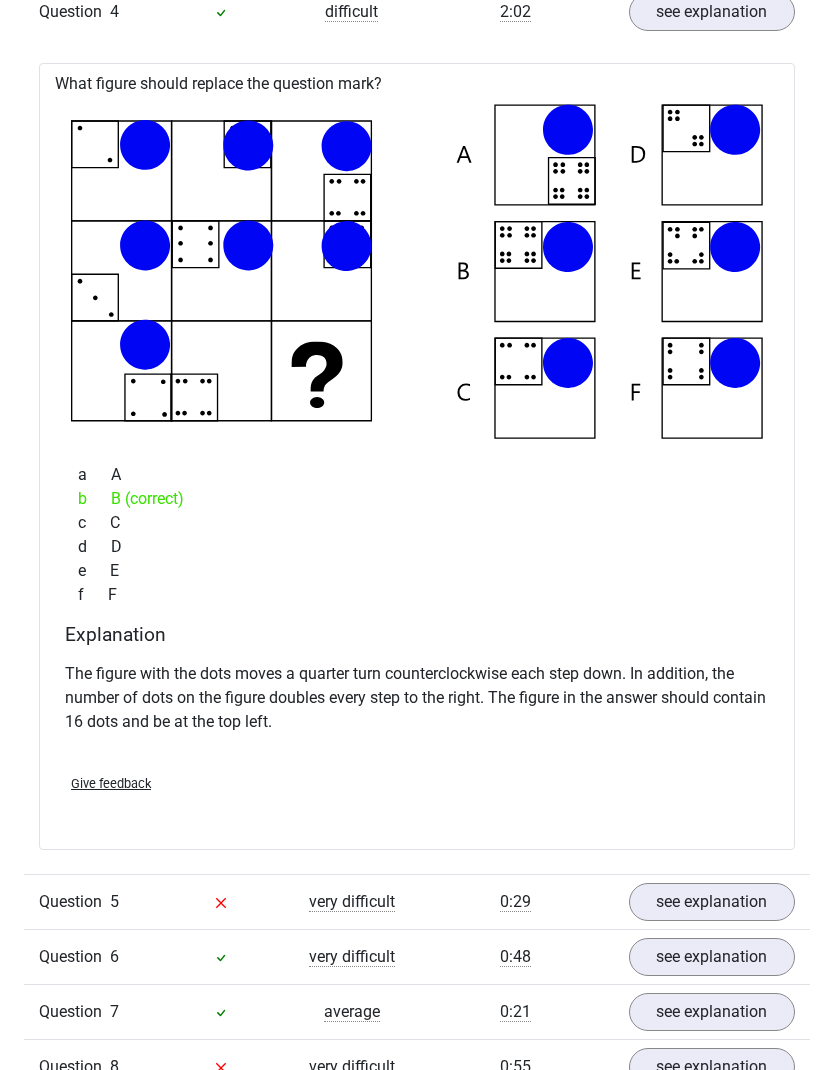 scroll, scrollTop: 5855, scrollLeft: 0, axis: vertical 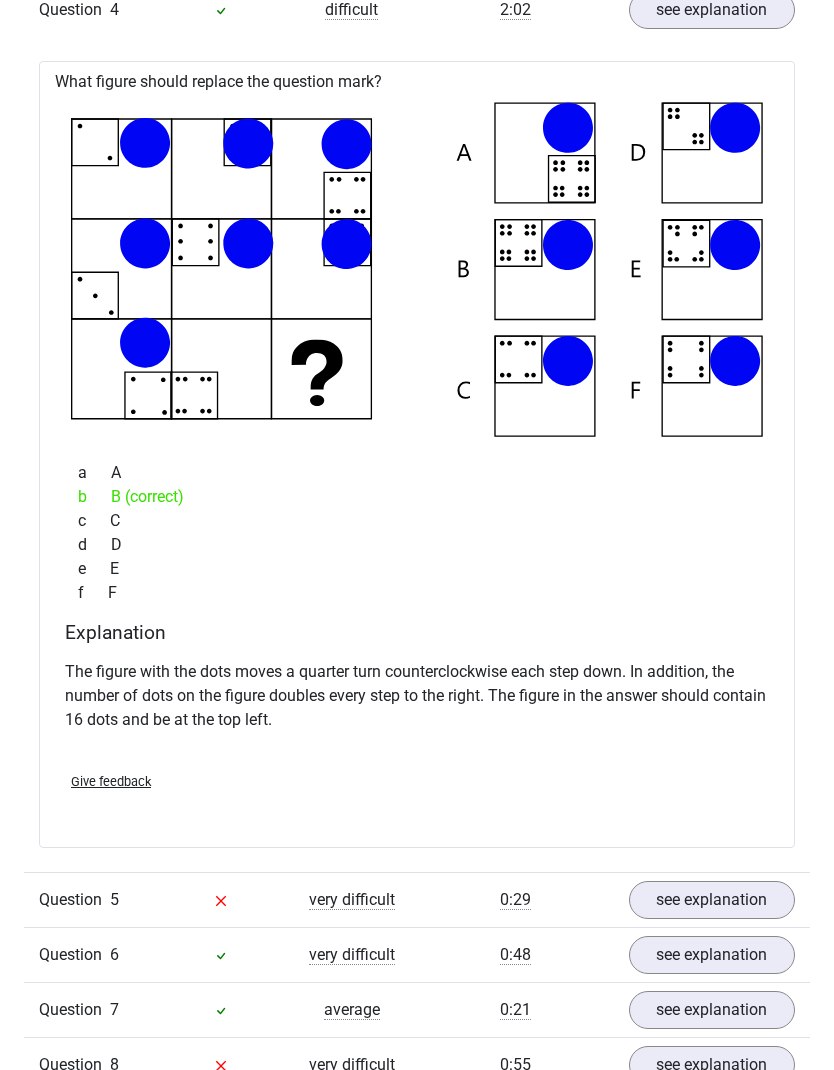 click 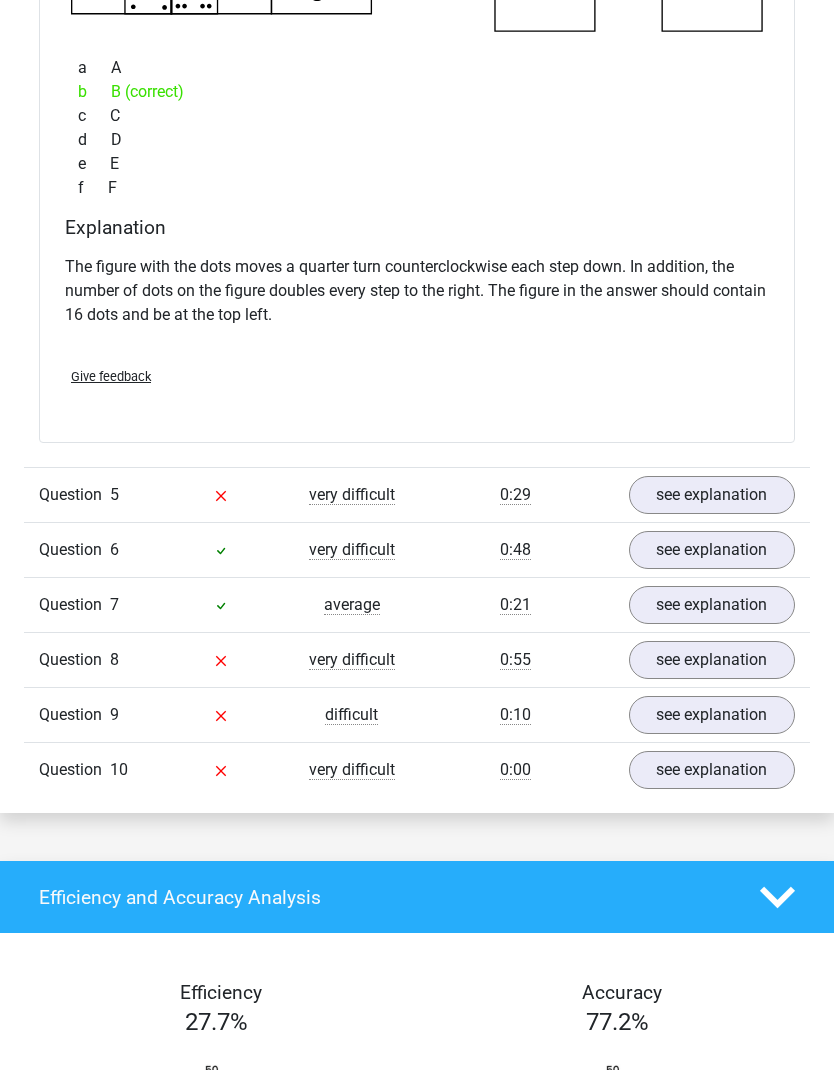 click on "see explanation" at bounding box center (712, 496) 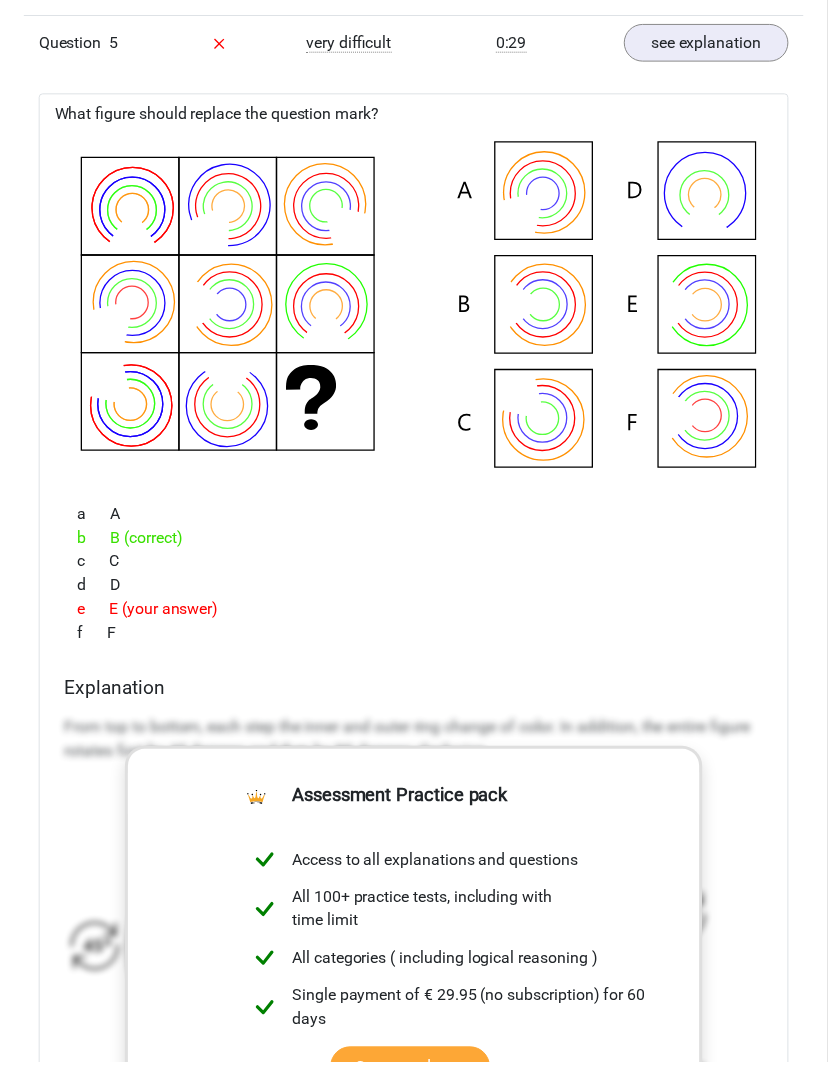 scroll, scrollTop: 6714, scrollLeft: 0, axis: vertical 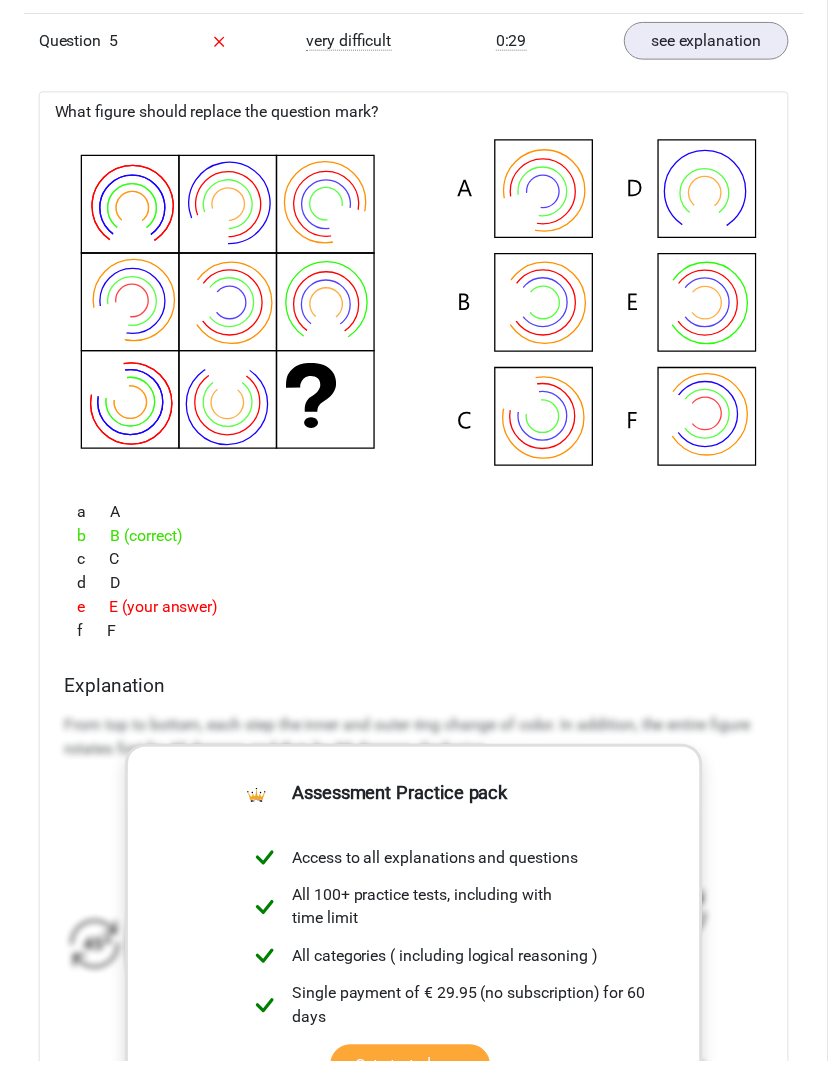 click 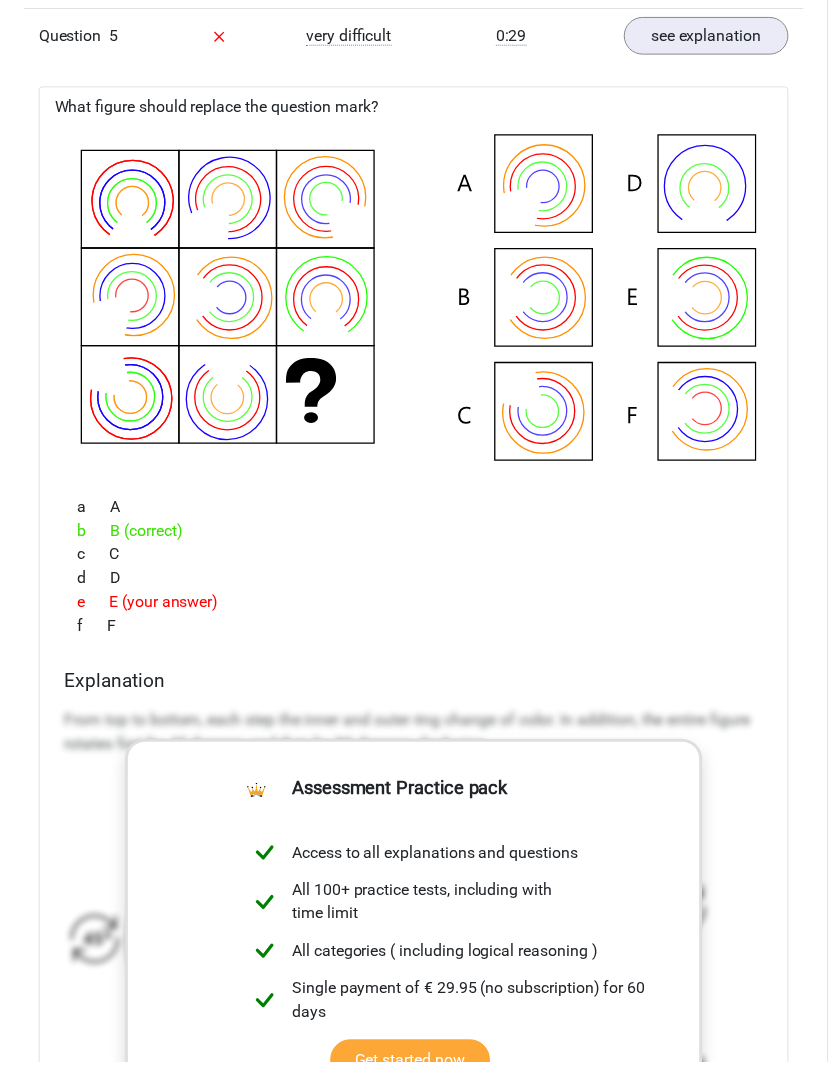 click 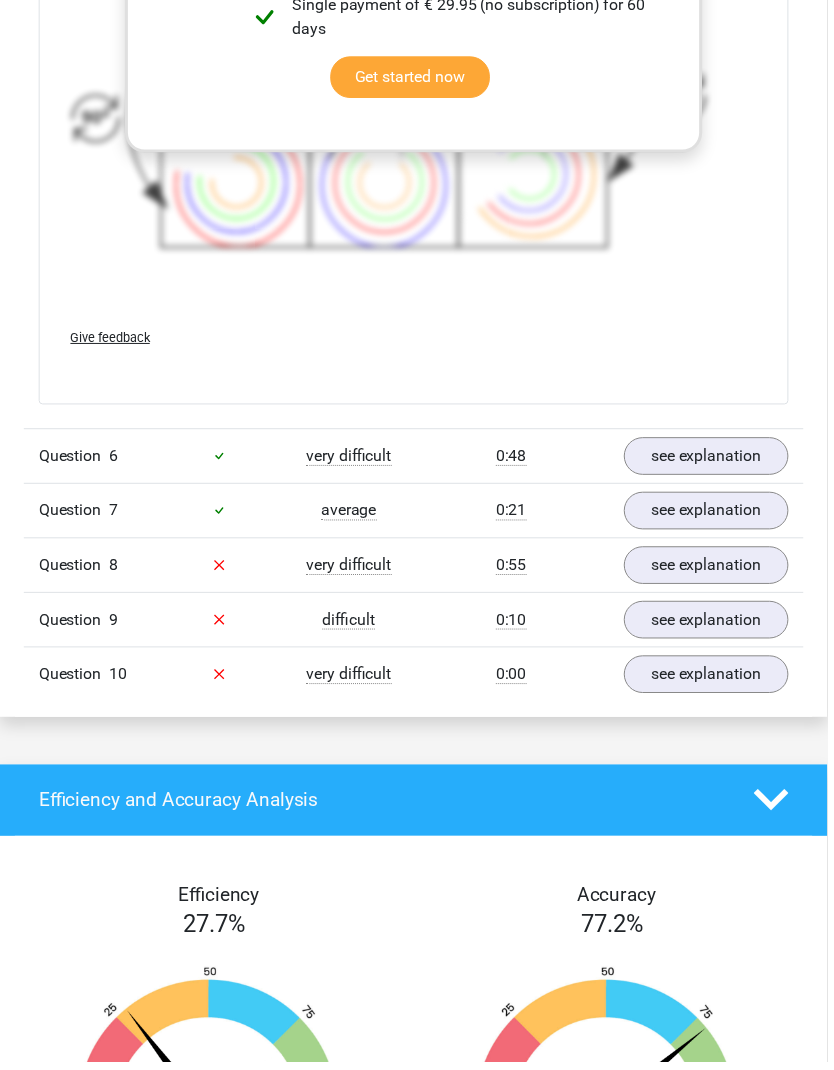 scroll, scrollTop: 7713, scrollLeft: 0, axis: vertical 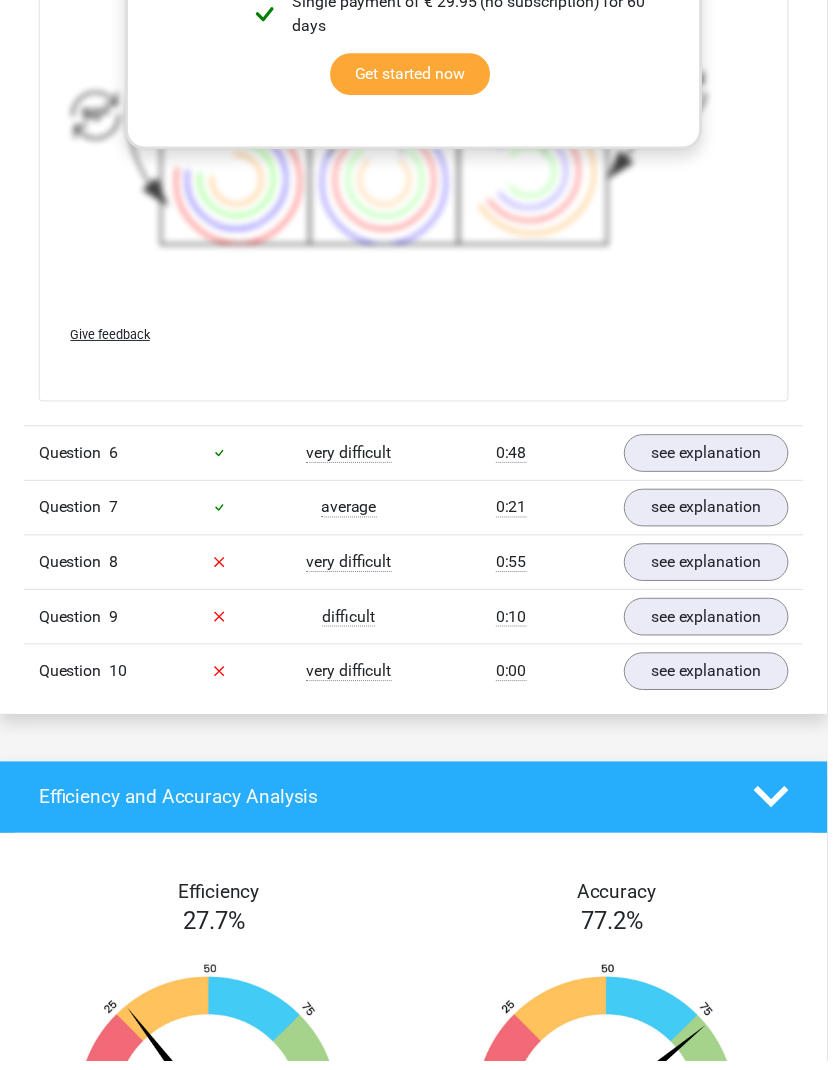 click on "see explanation" at bounding box center (712, 457) 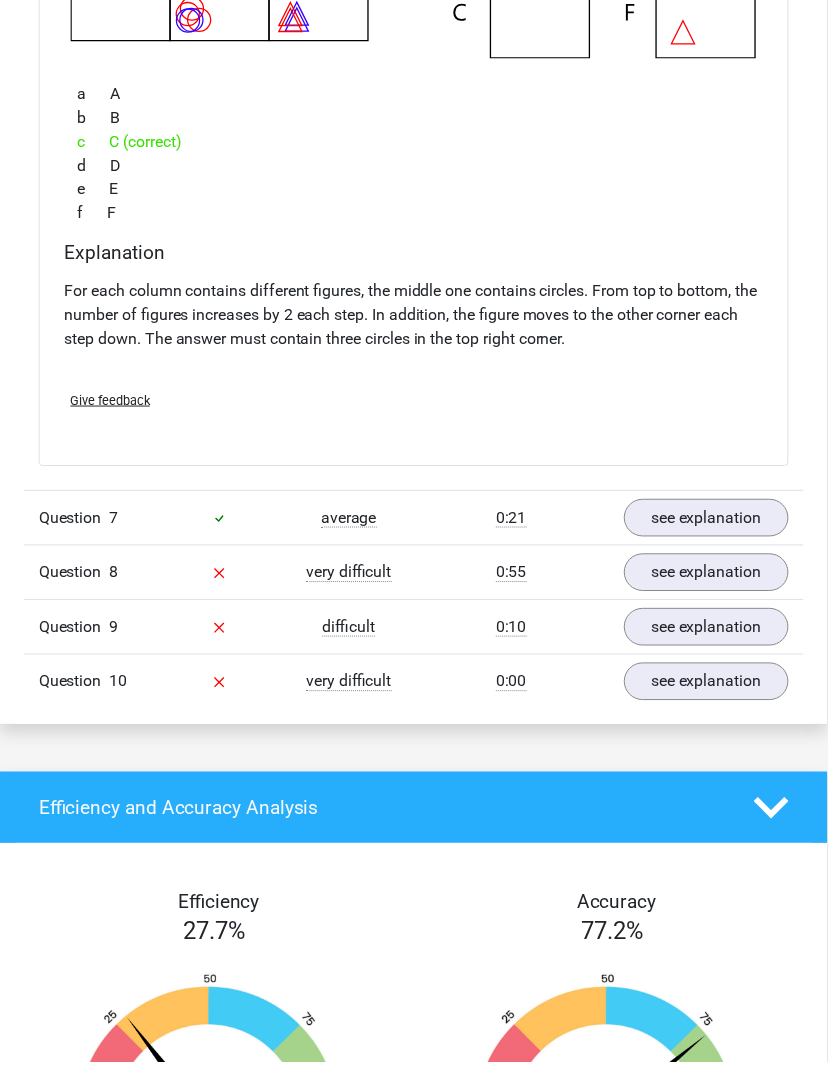 click on "see explanation" at bounding box center [712, 522] 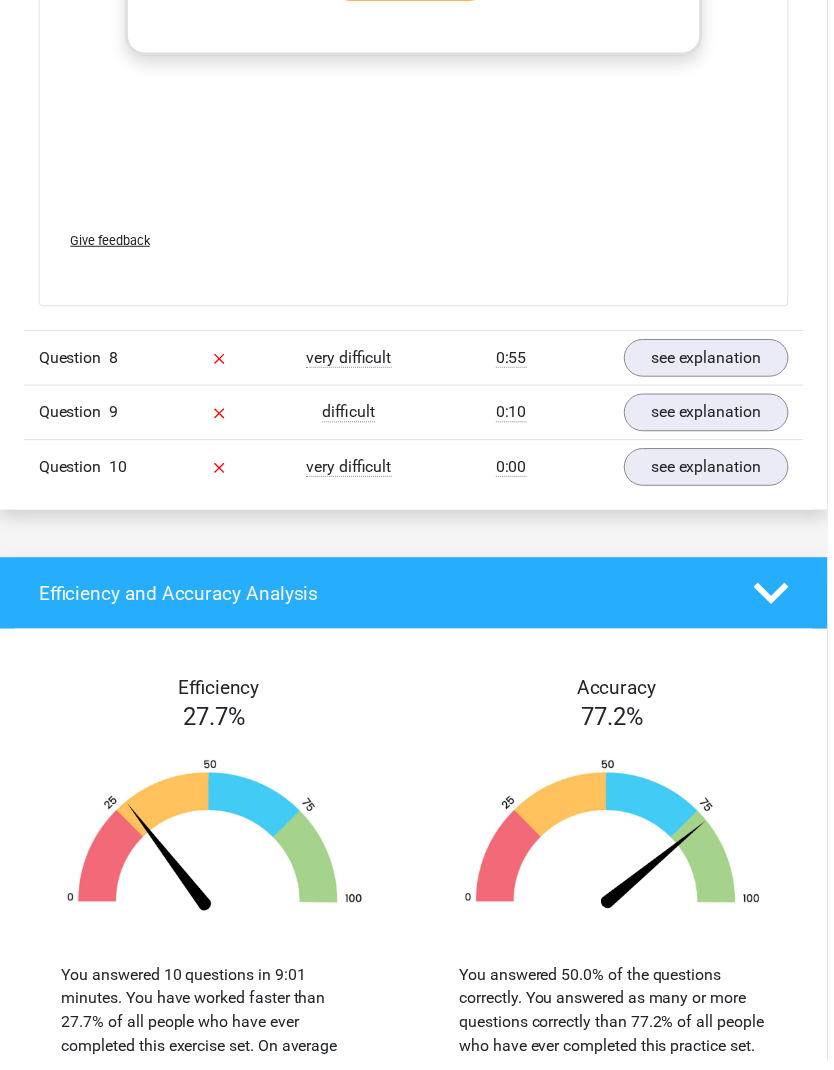 scroll, scrollTop: 10082, scrollLeft: 0, axis: vertical 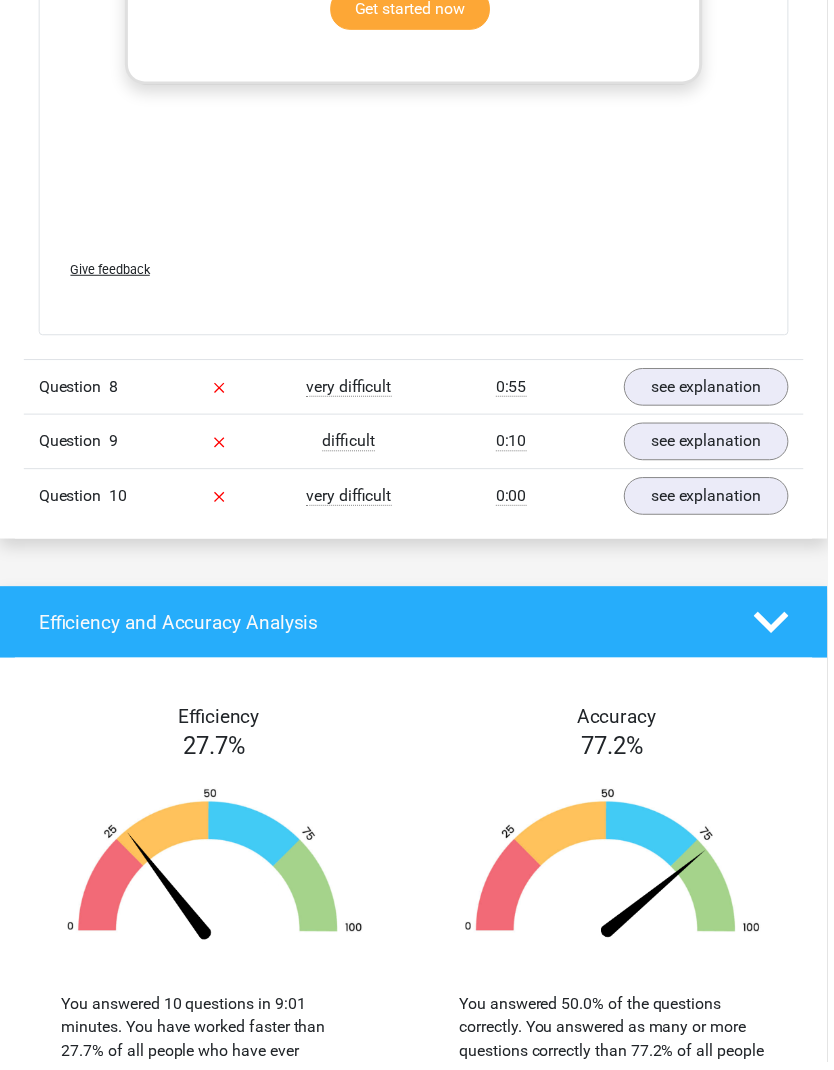 click on "see explanation" at bounding box center (712, 390) 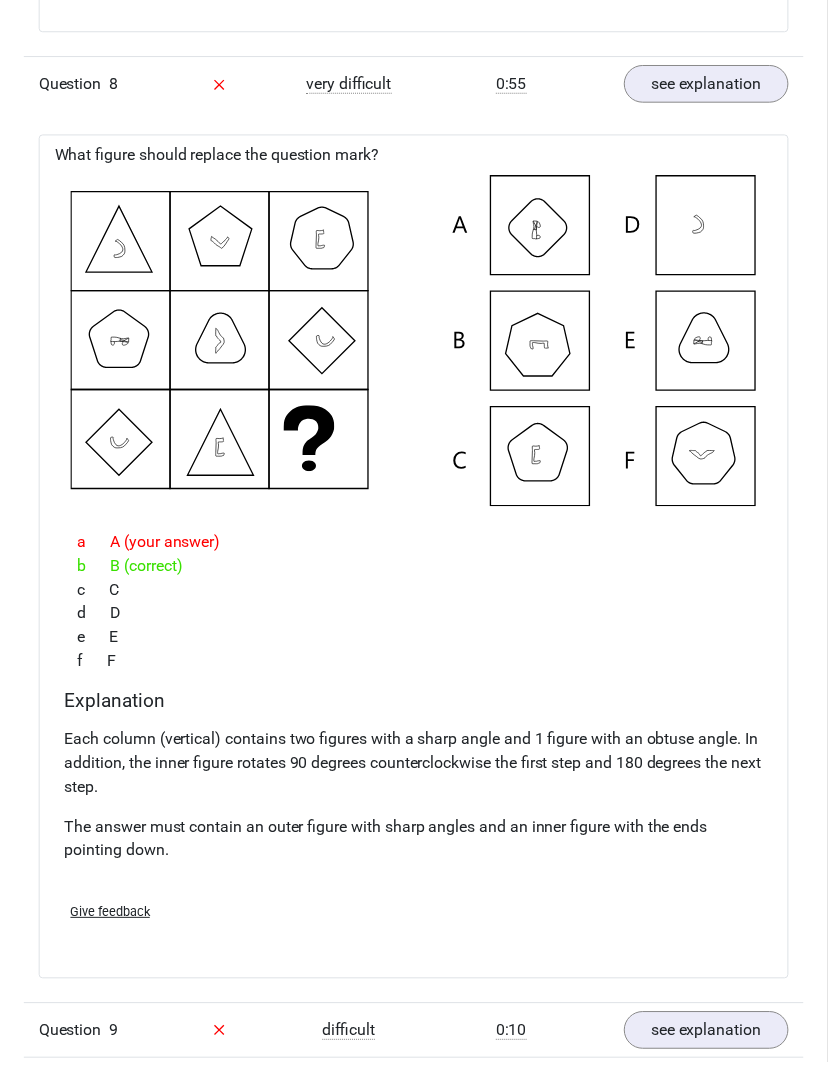 scroll, scrollTop: 10388, scrollLeft: 0, axis: vertical 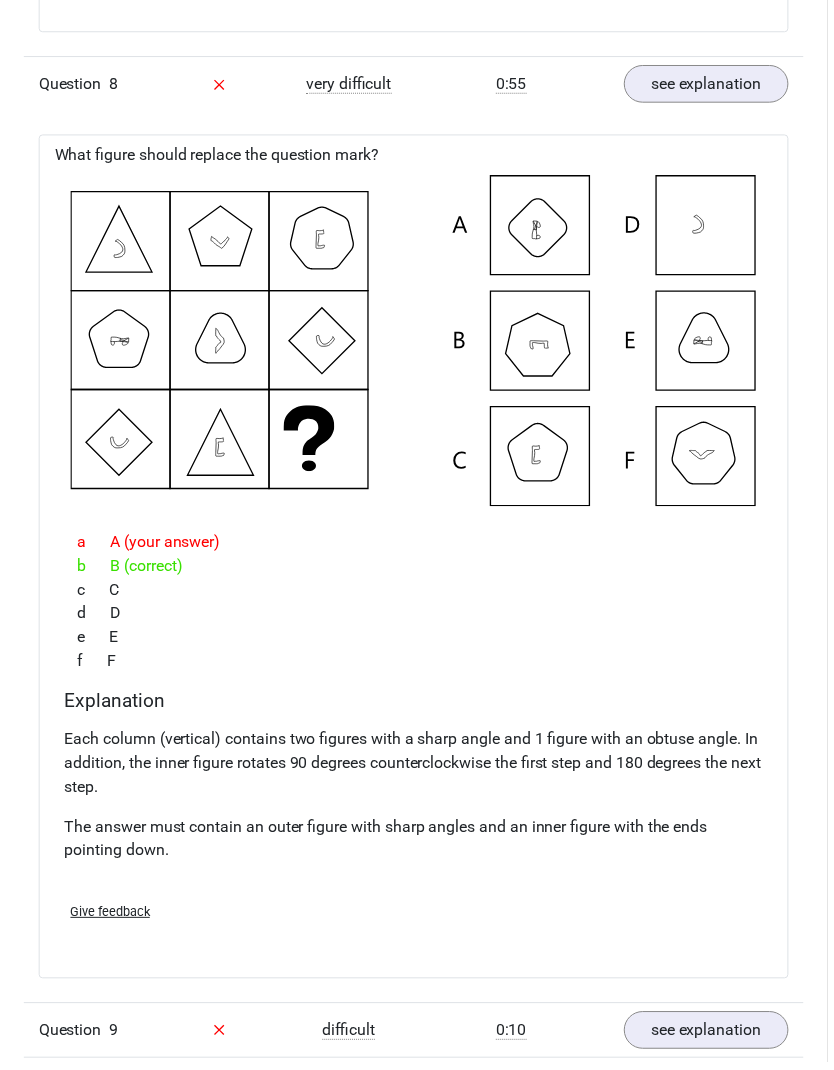 click 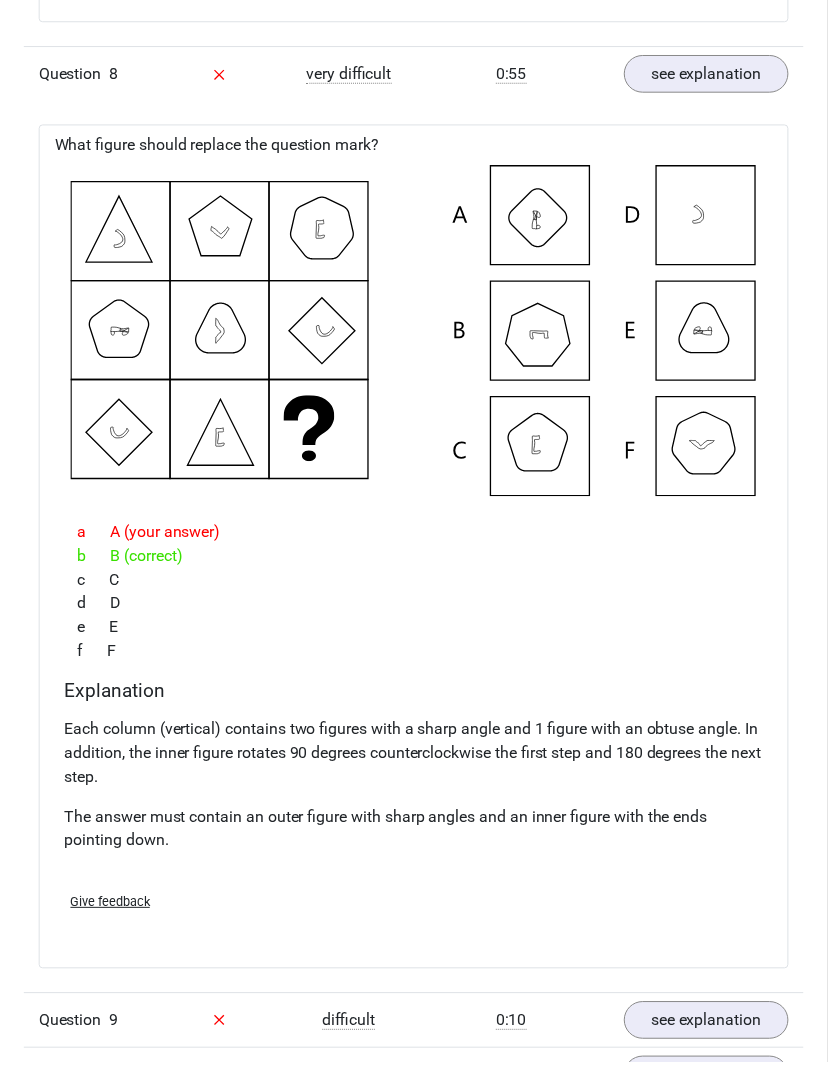 click 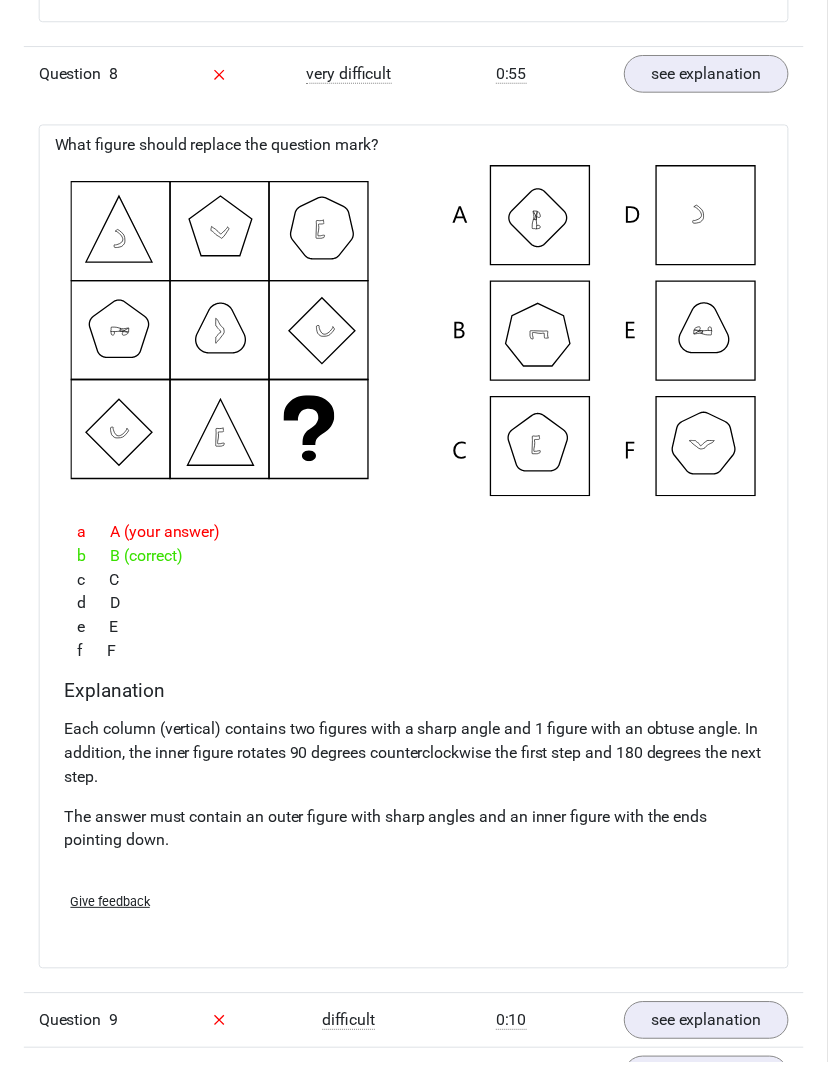 click 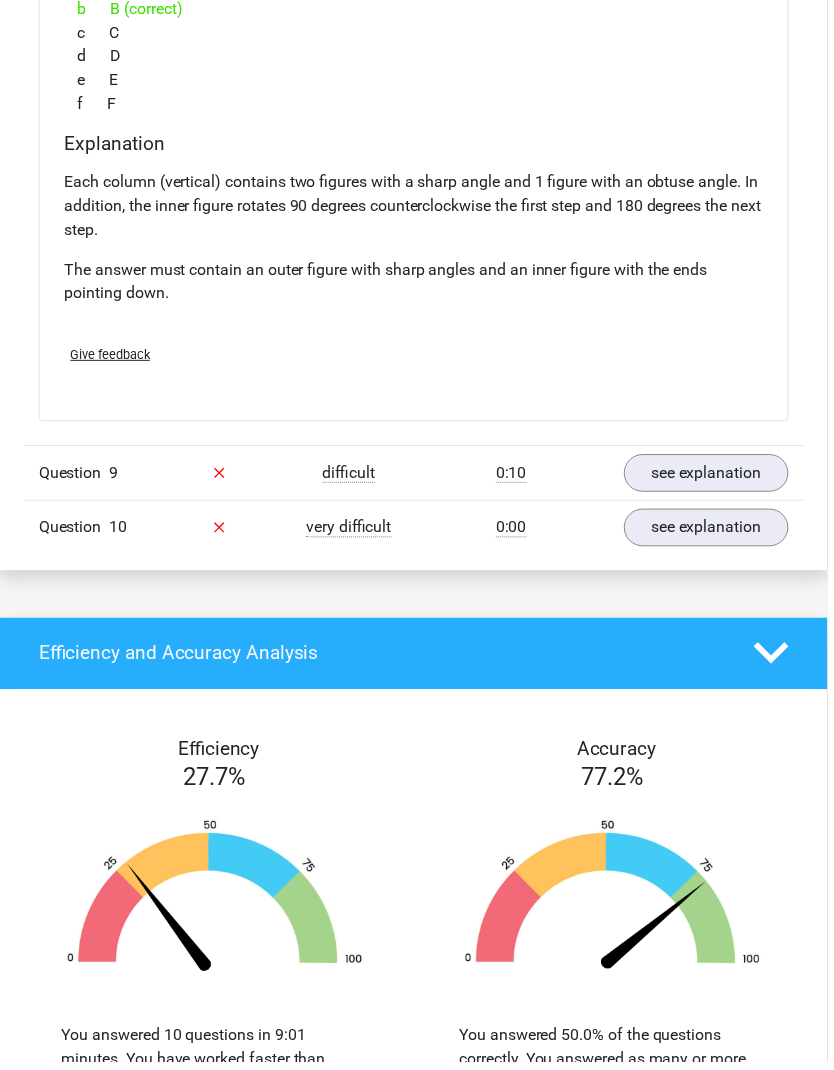 click on "see explanation" at bounding box center (712, 477) 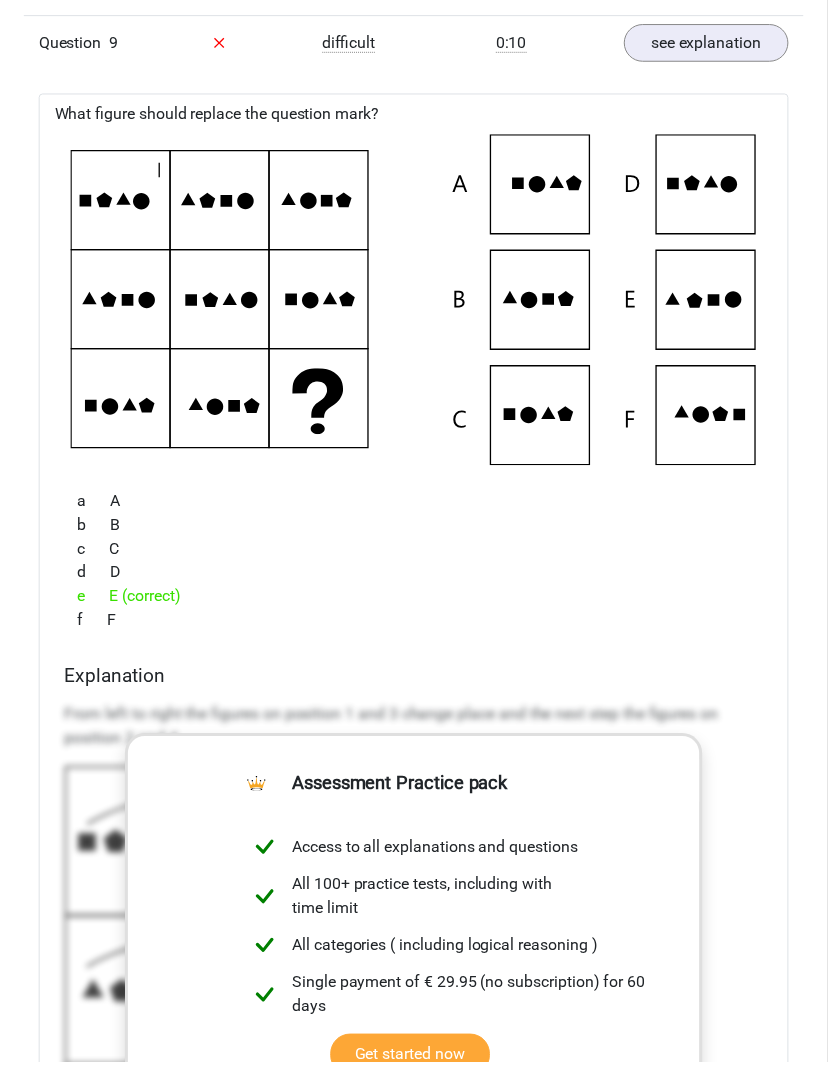 scroll, scrollTop: 11343, scrollLeft: 0, axis: vertical 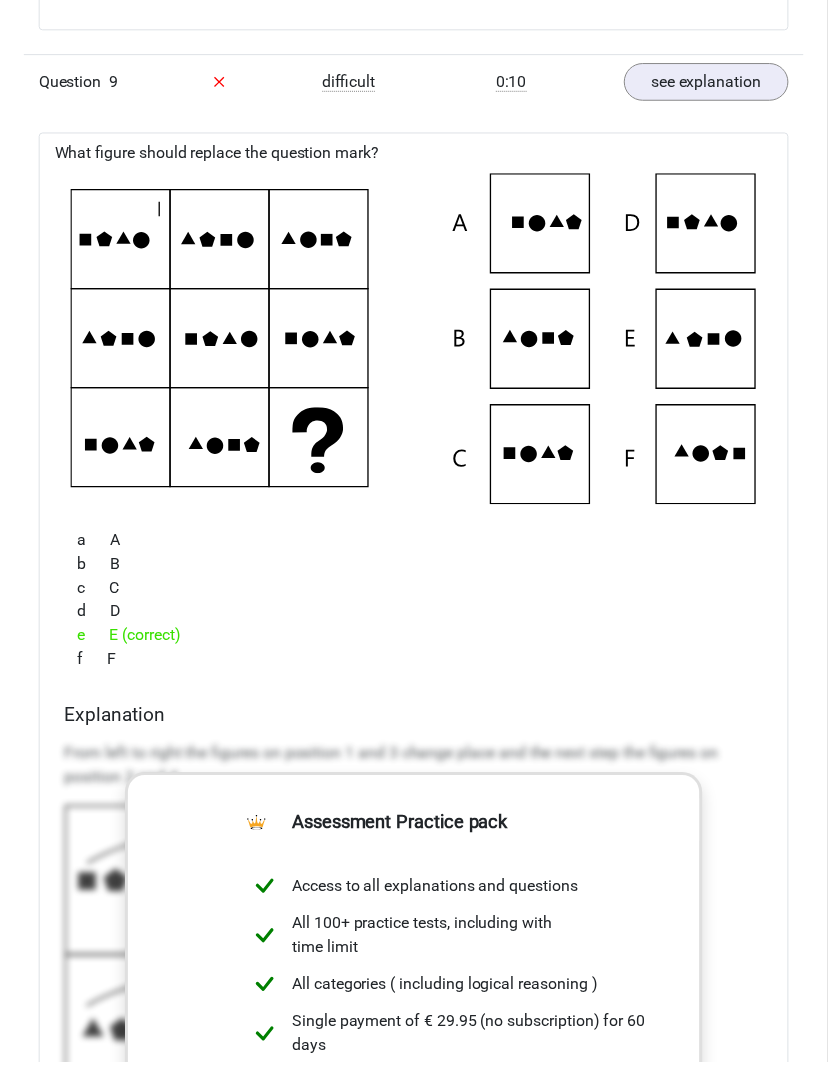 click 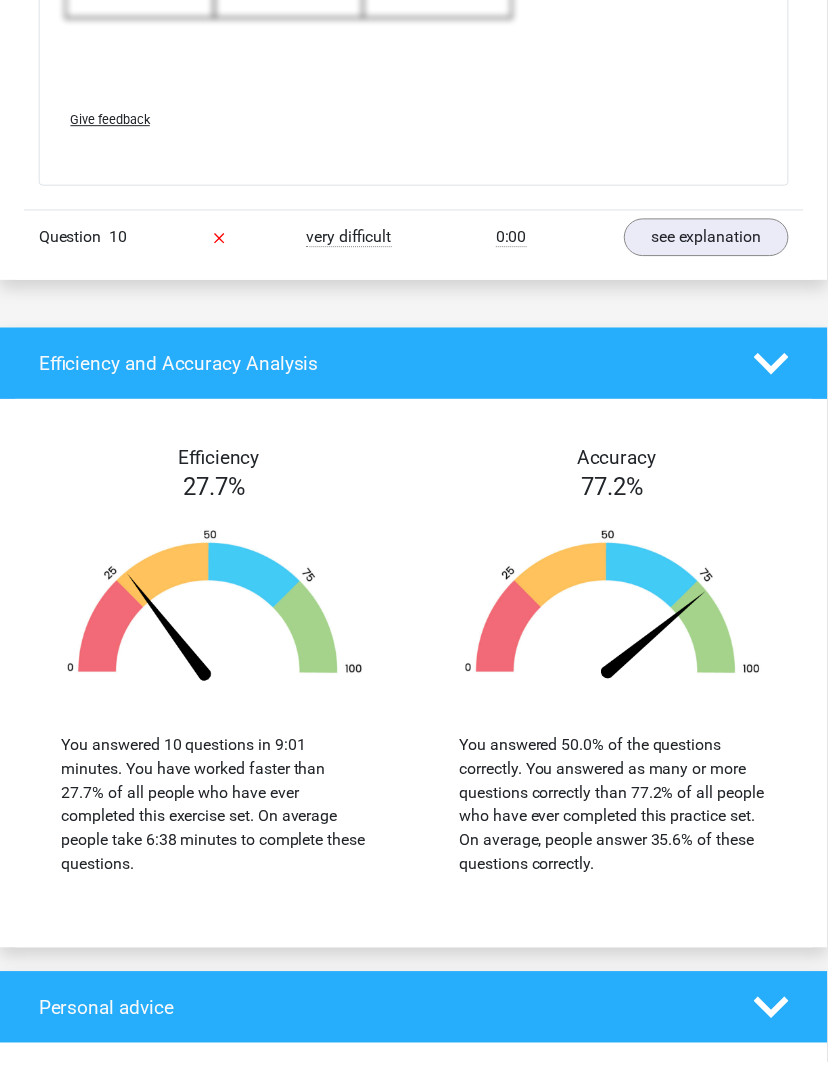 click on "see explanation" at bounding box center (712, 239) 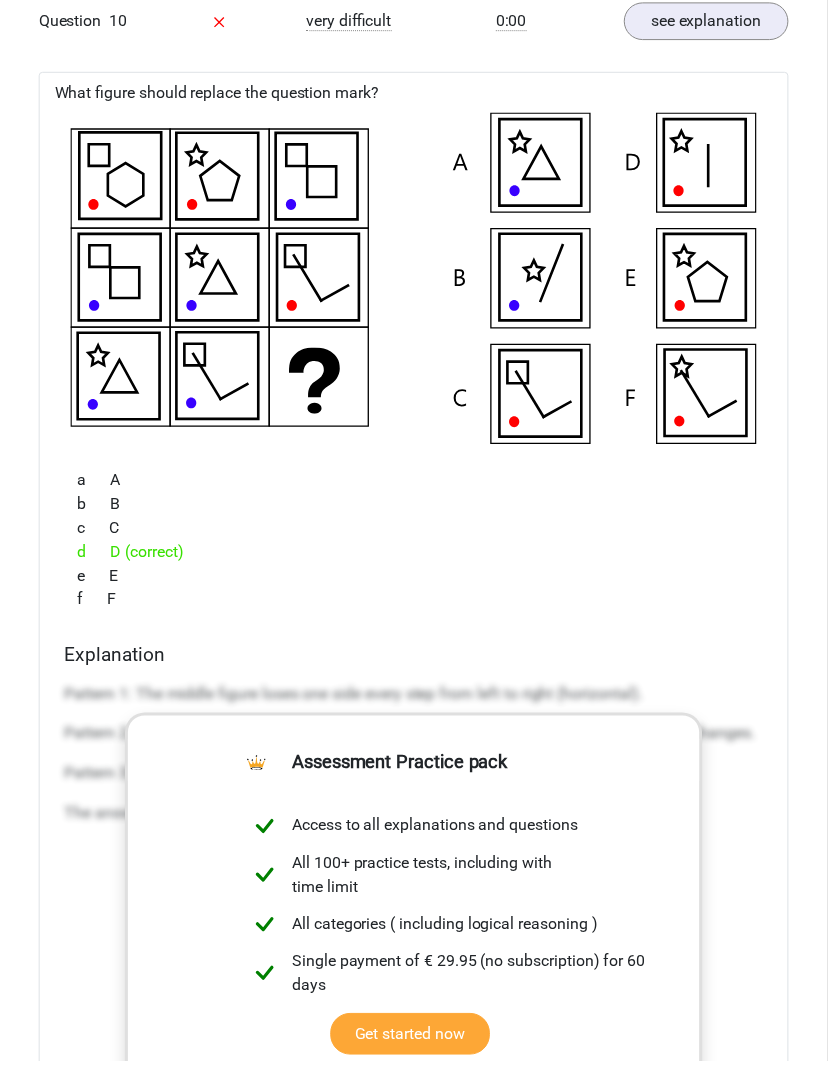 scroll, scrollTop: 12812, scrollLeft: 0, axis: vertical 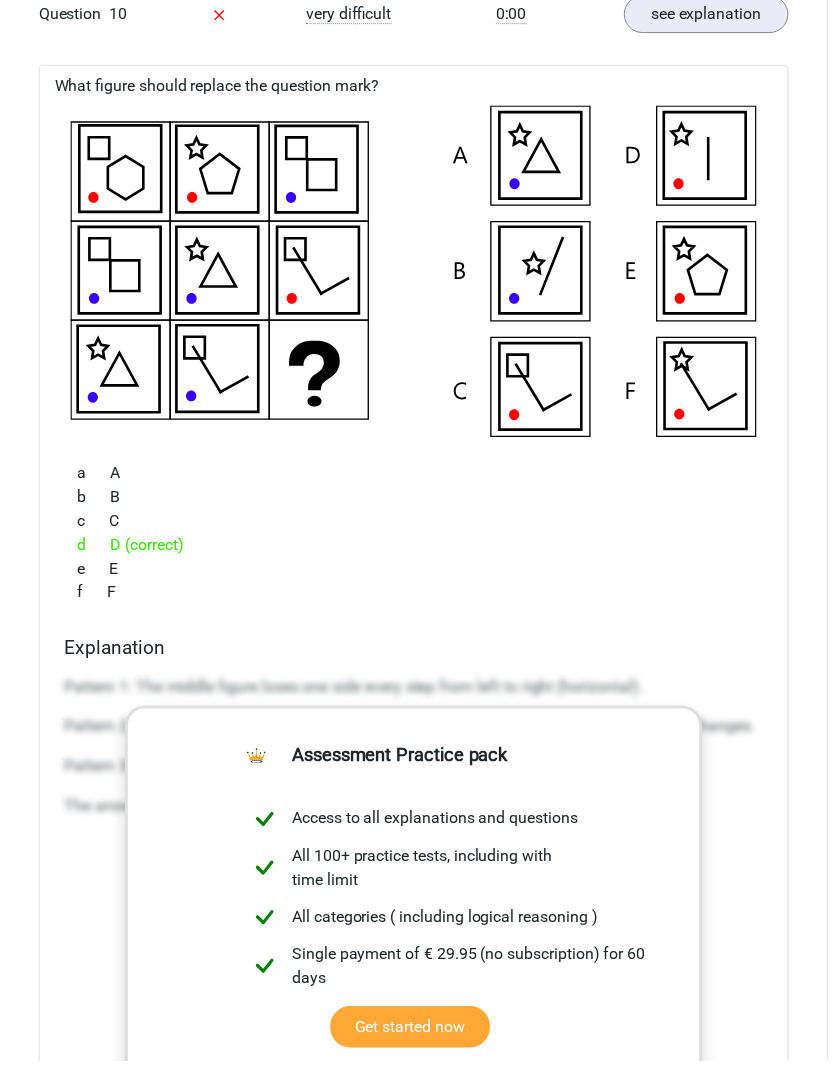 click 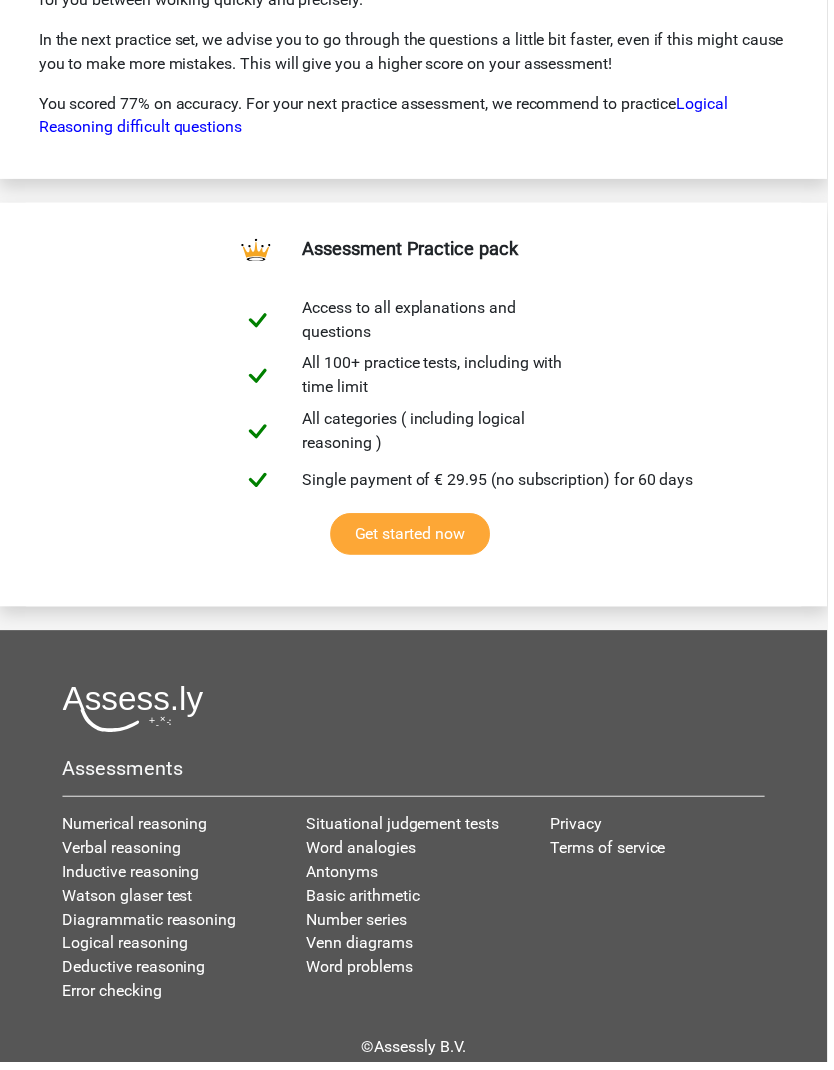 scroll, scrollTop: 15209, scrollLeft: 0, axis: vertical 